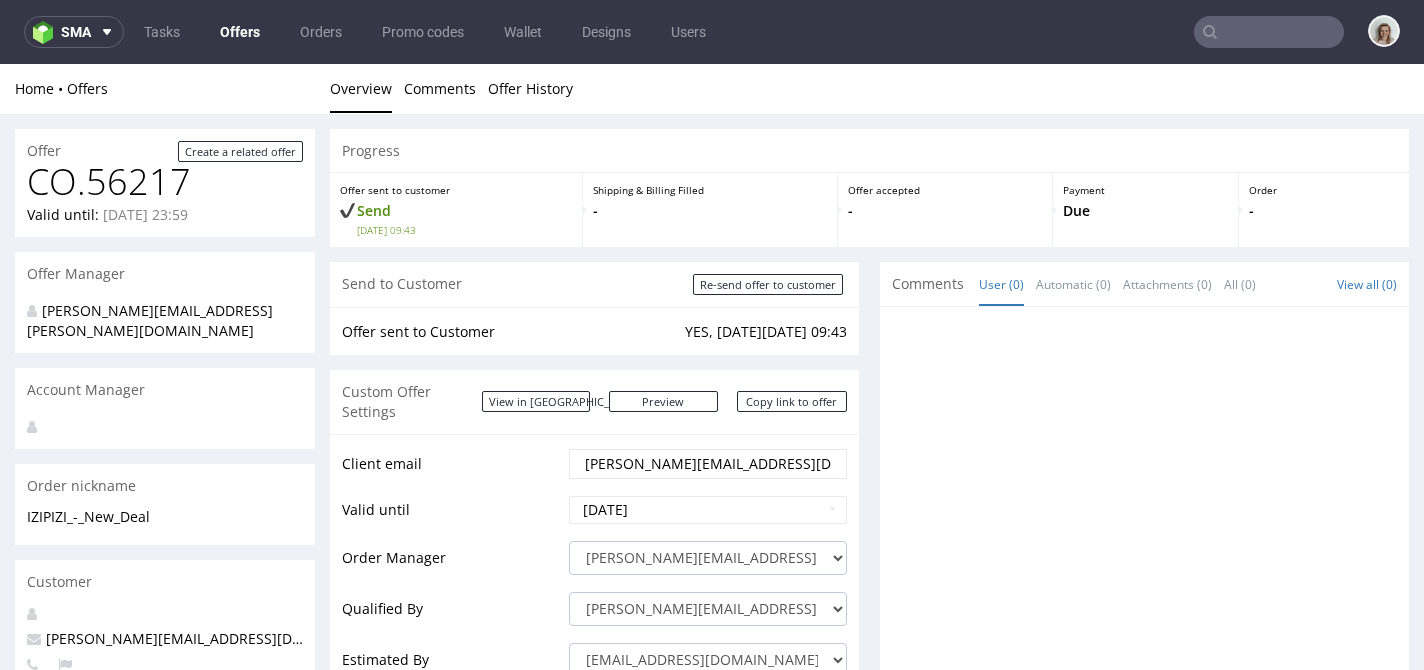 scroll, scrollTop: 971, scrollLeft: 0, axis: vertical 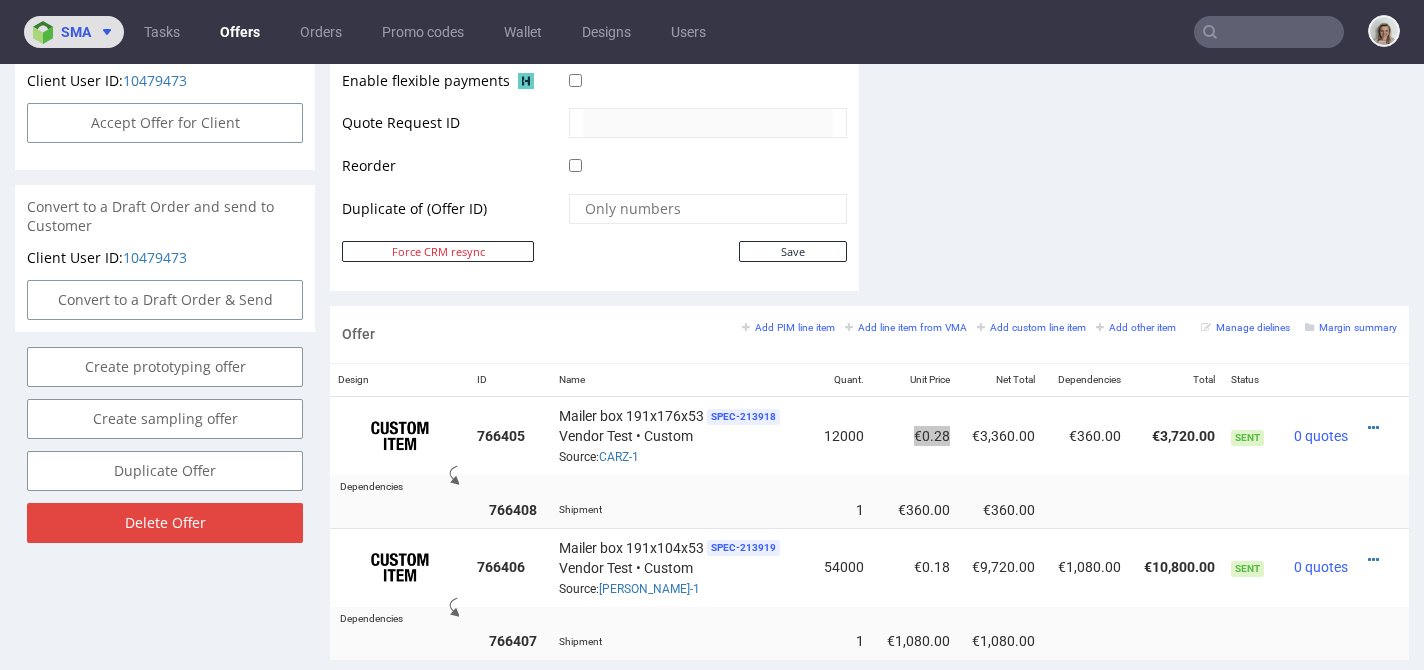 click 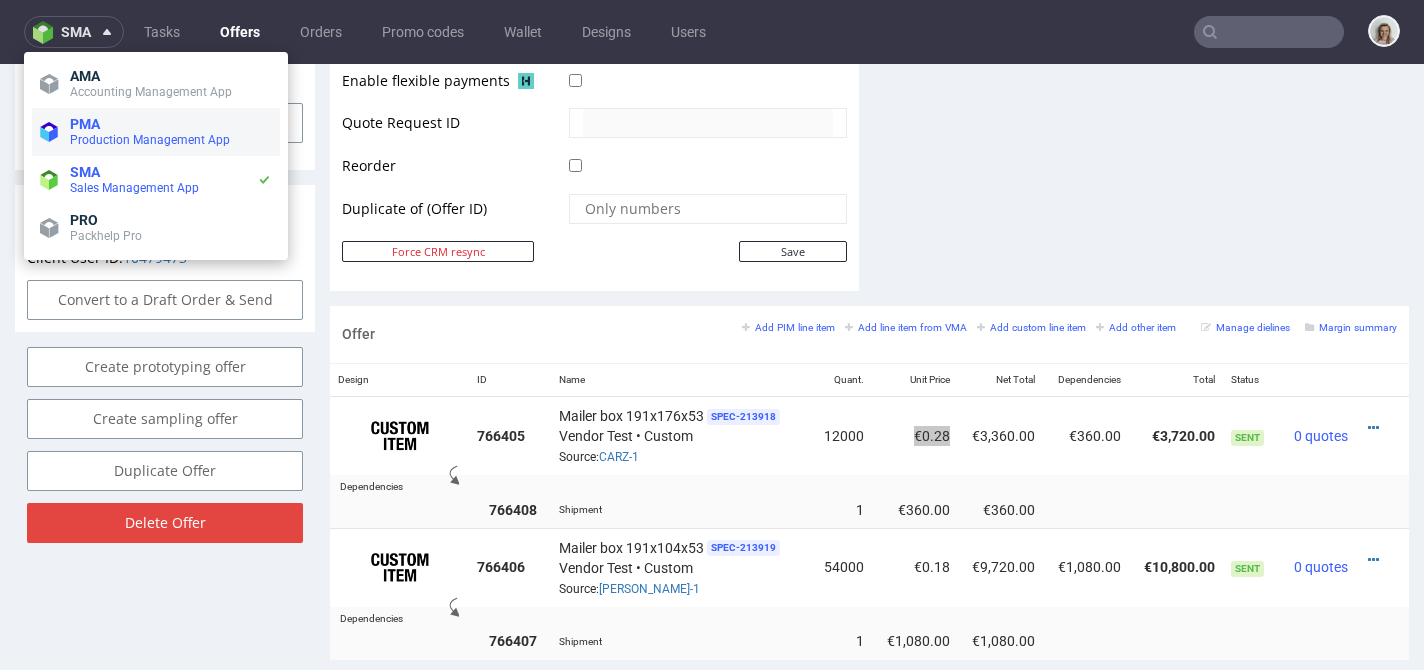 click on "PMA" at bounding box center [171, 124] 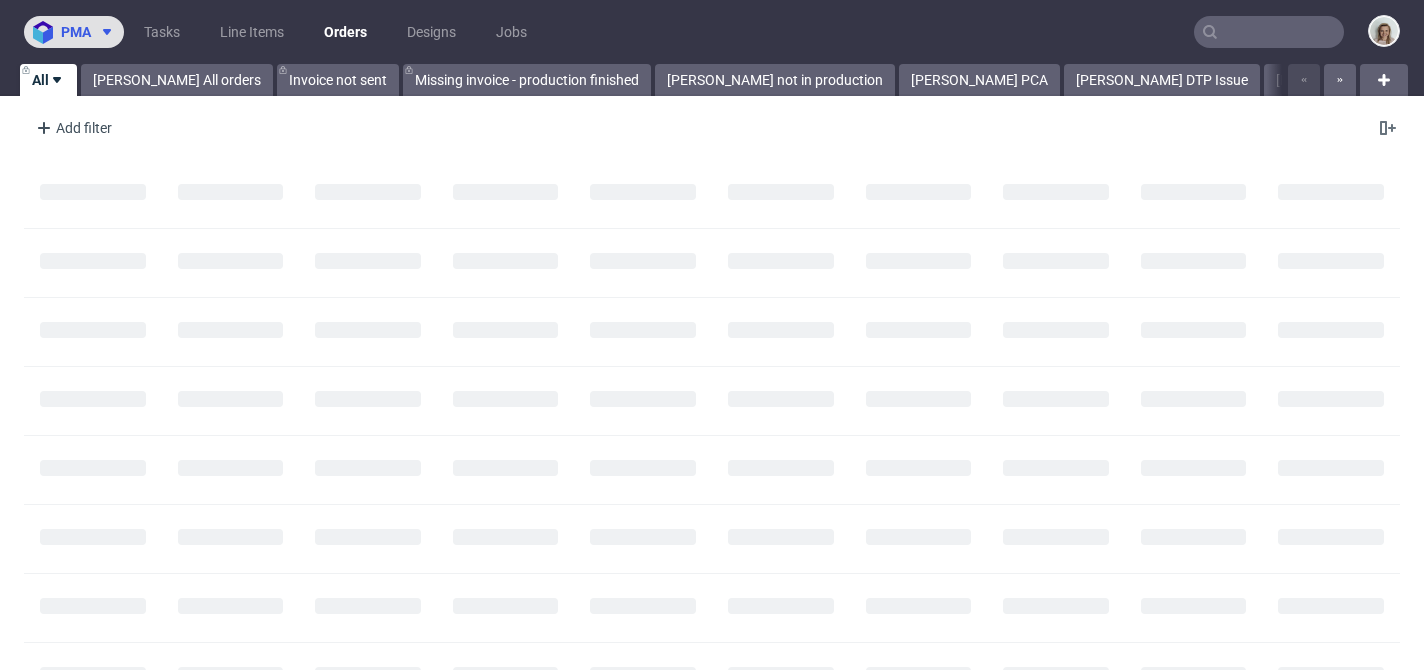 click on "pma" at bounding box center [74, 32] 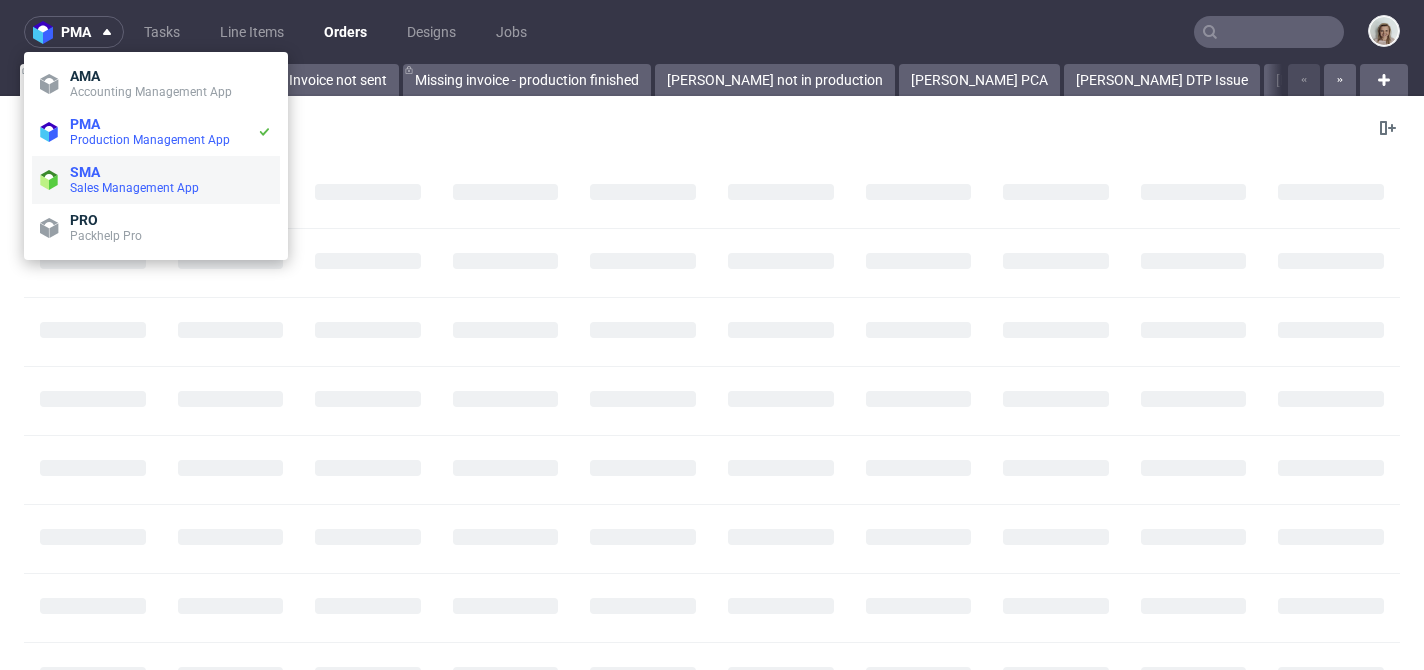 click on "SMA" at bounding box center (171, 172) 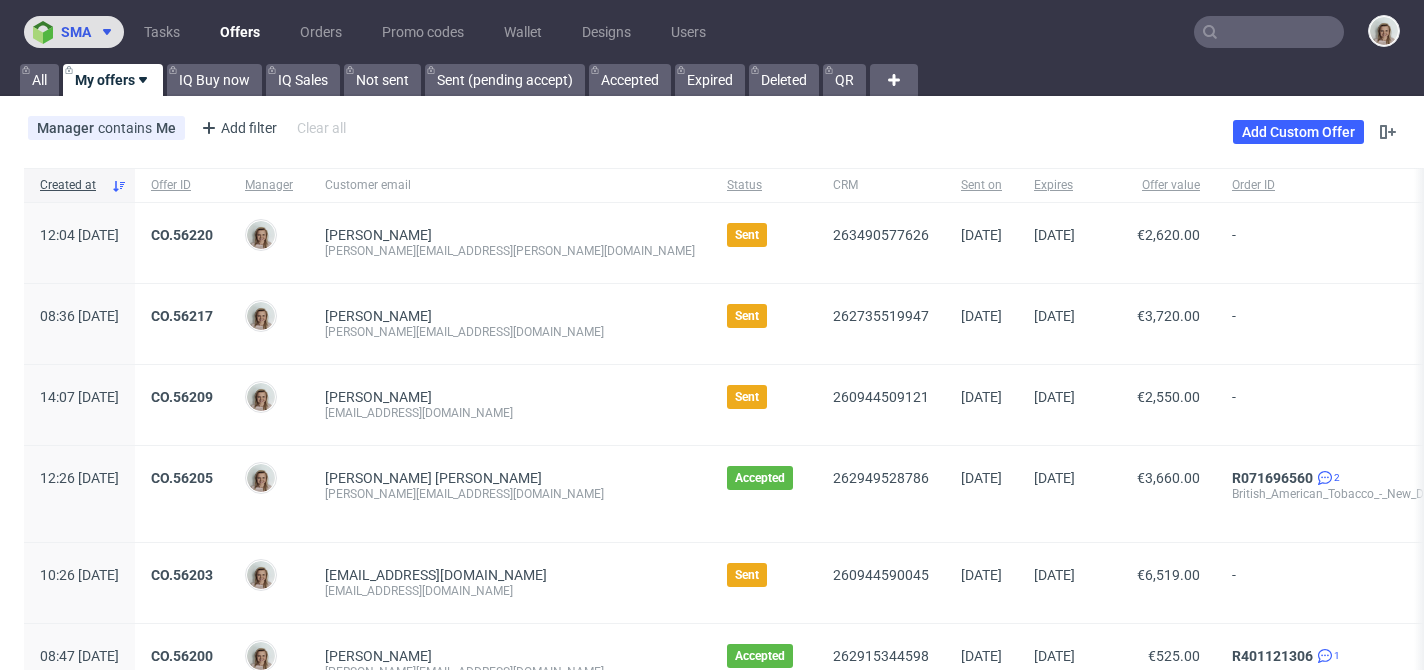click 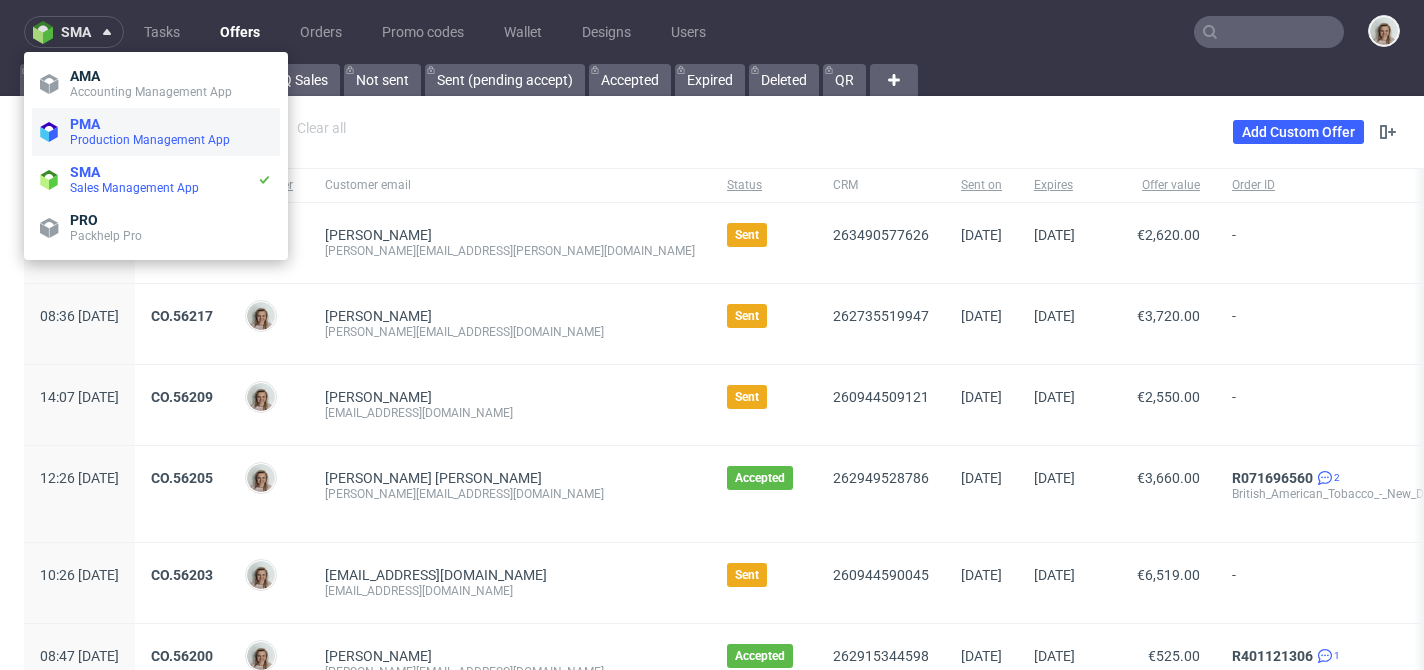 click on "Production Management App" at bounding box center (150, 140) 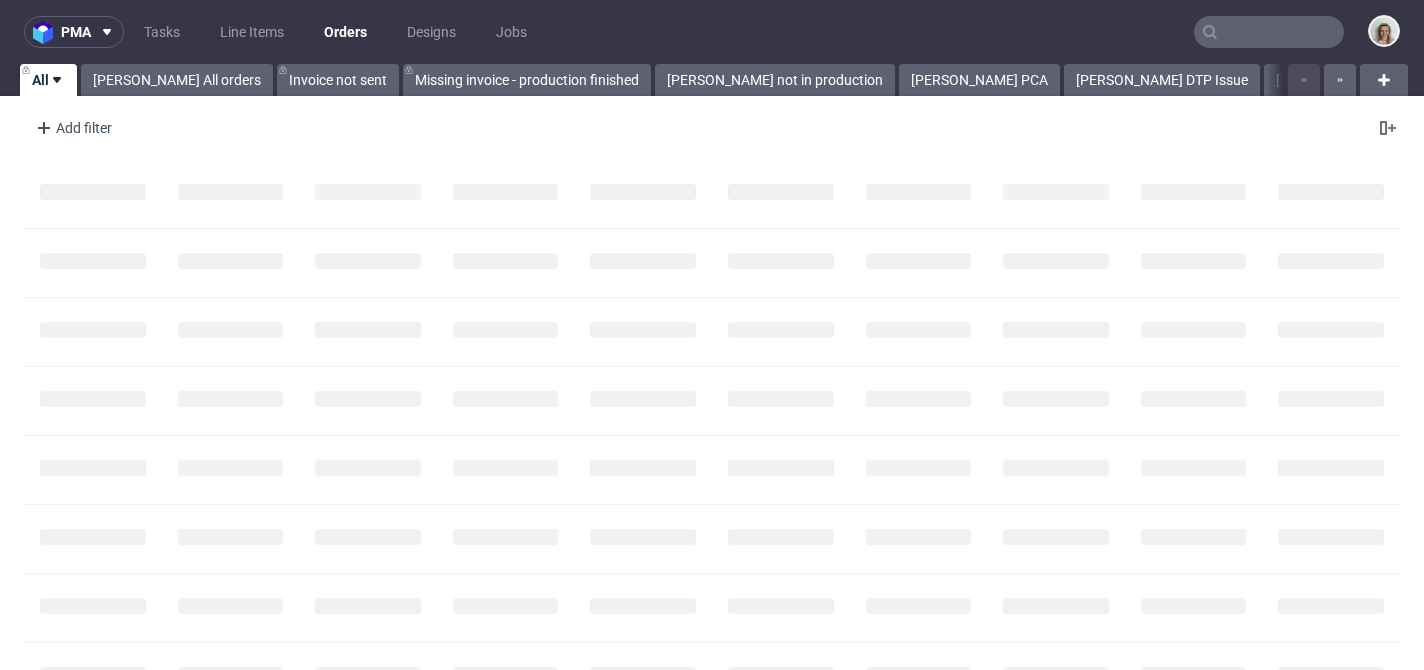 click at bounding box center [1269, 32] 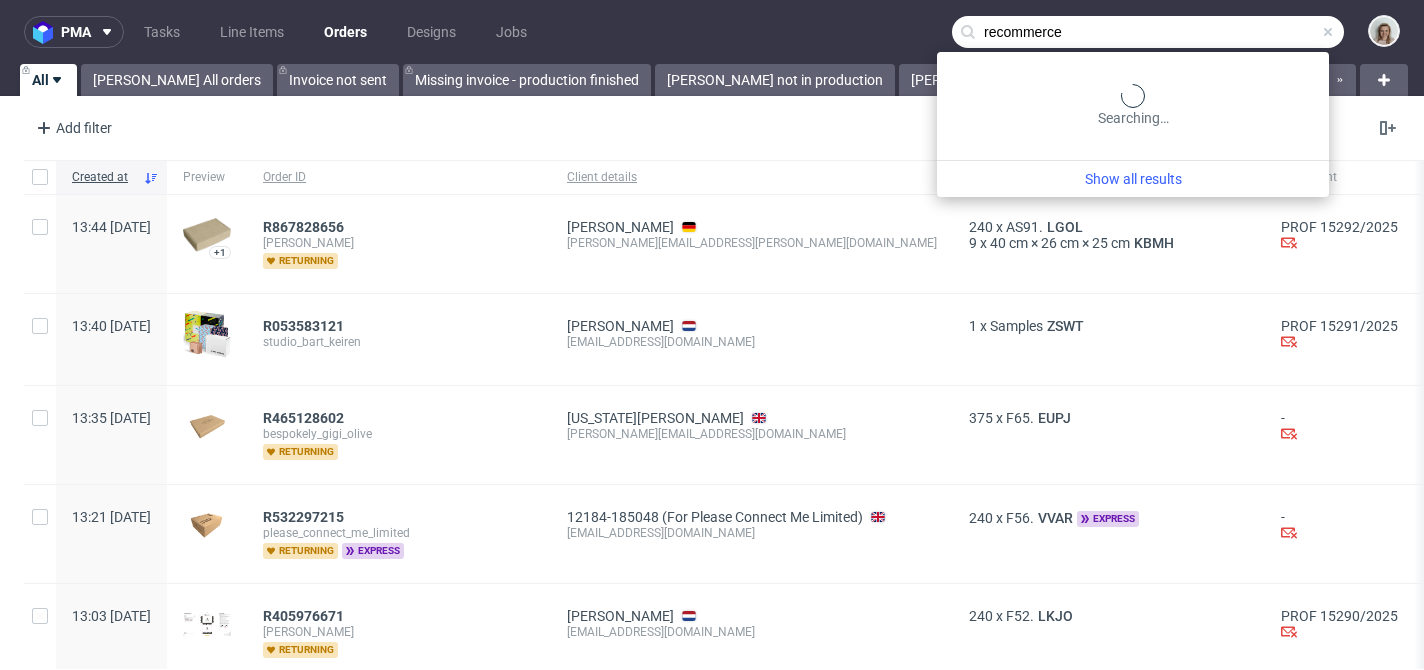 type on "recommerce" 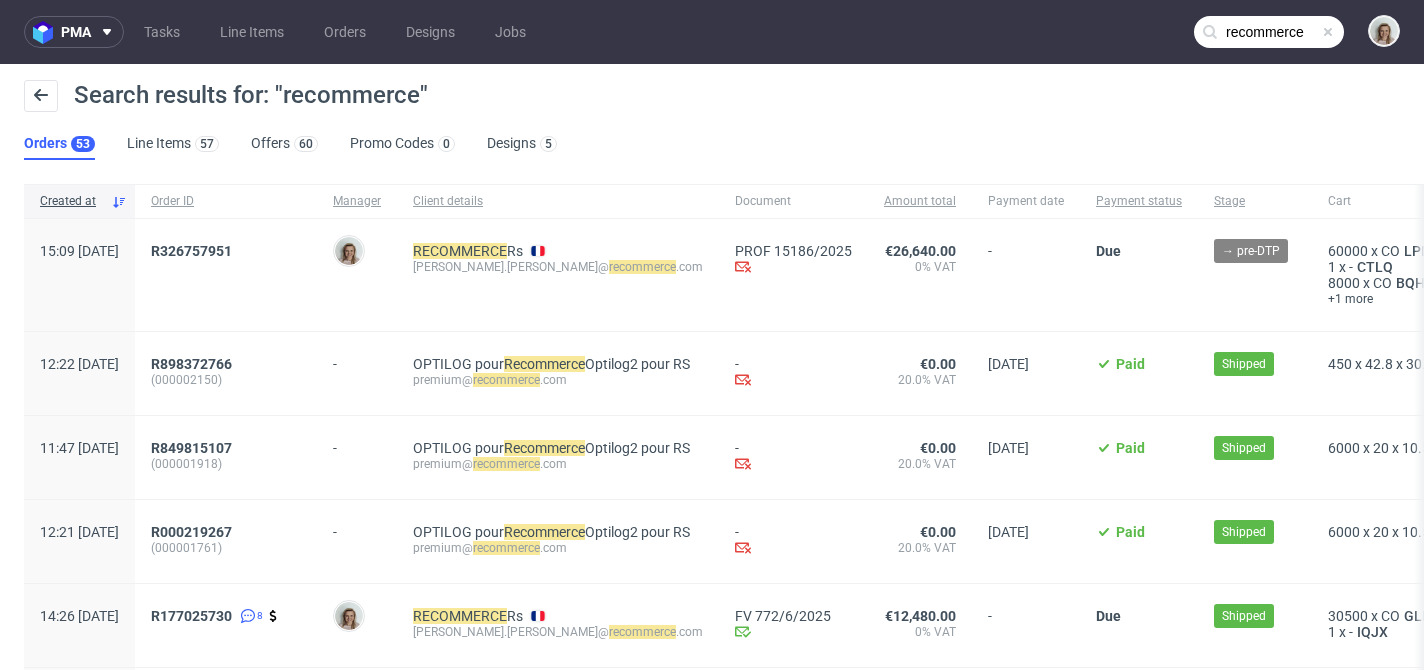 drag, startPoint x: 296, startPoint y: 245, endPoint x: 186, endPoint y: 251, distance: 110.16351 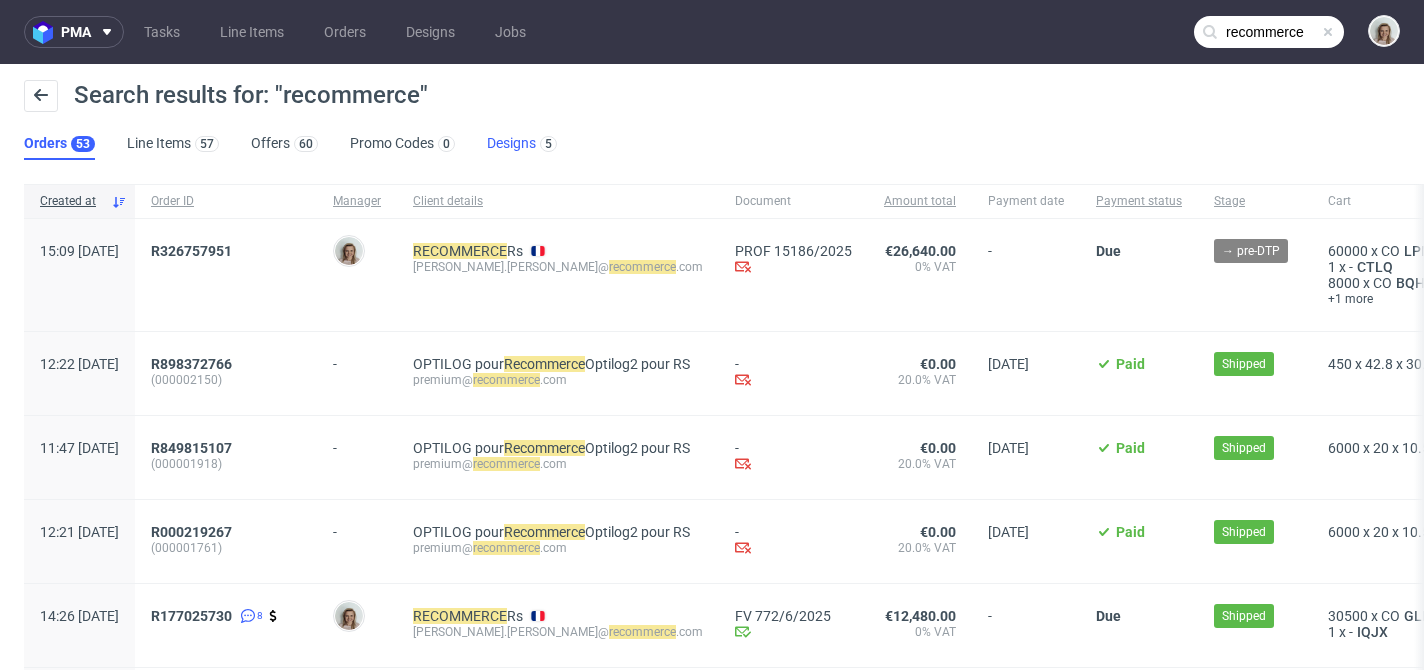 copy on "R326757951" 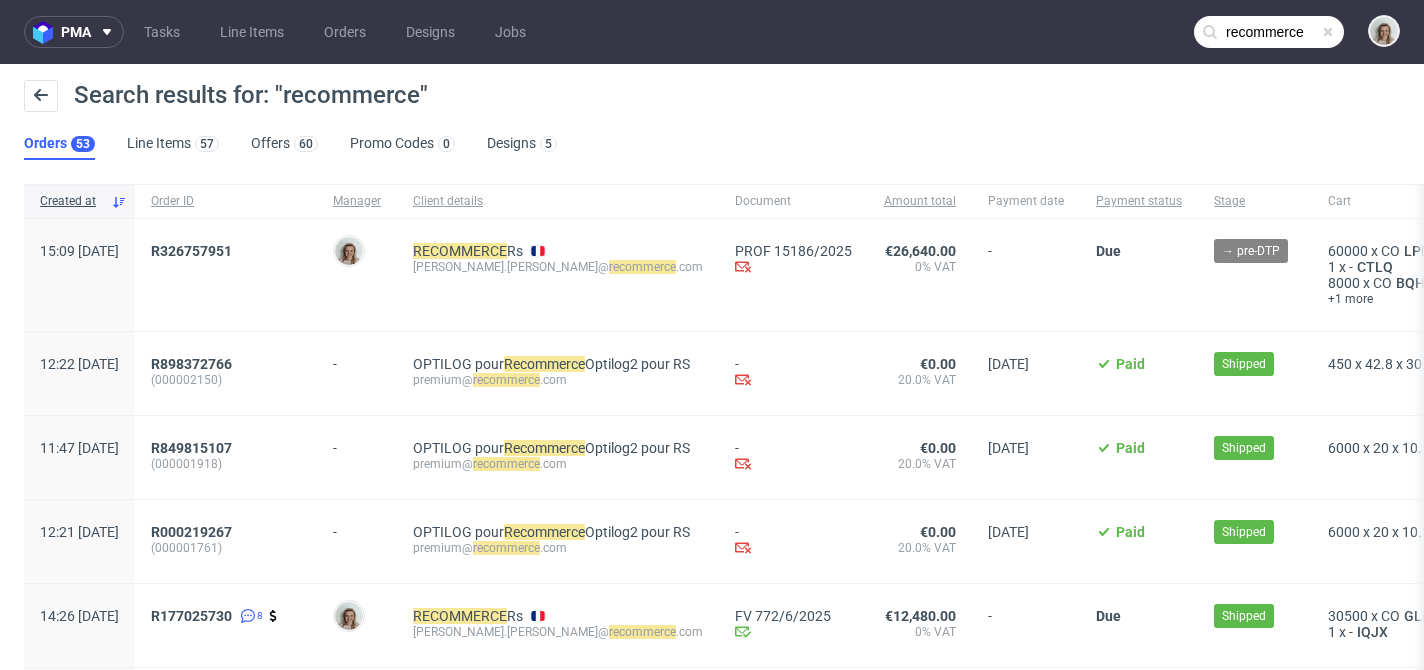 click on "R326757951" at bounding box center [226, 275] 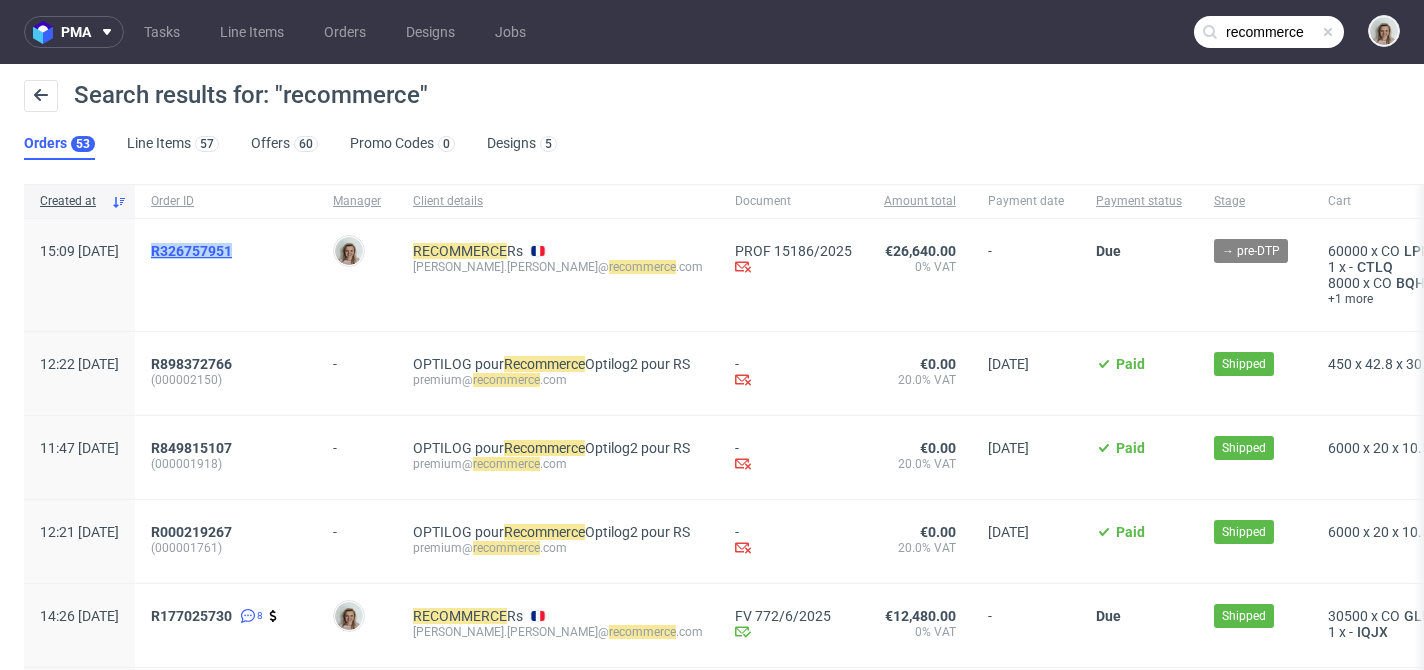 drag, startPoint x: 303, startPoint y: 245, endPoint x: 212, endPoint y: 251, distance: 91.197586 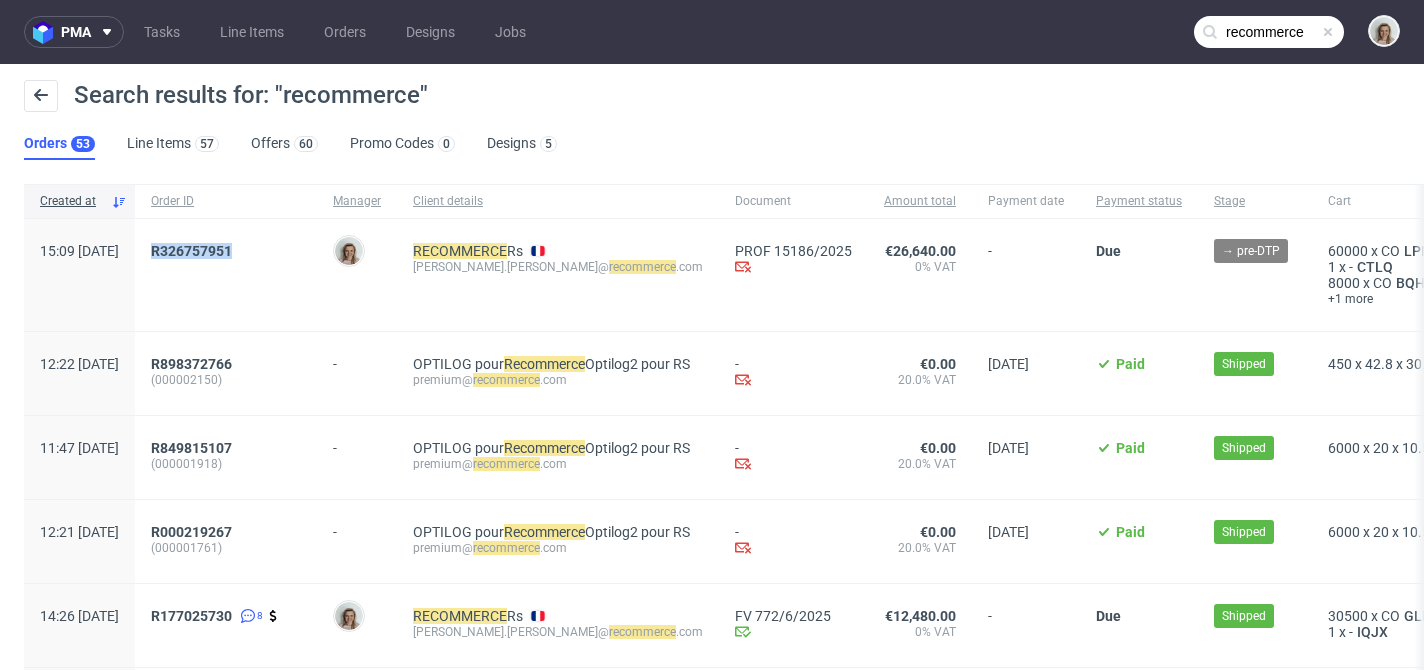 copy on "R326757951" 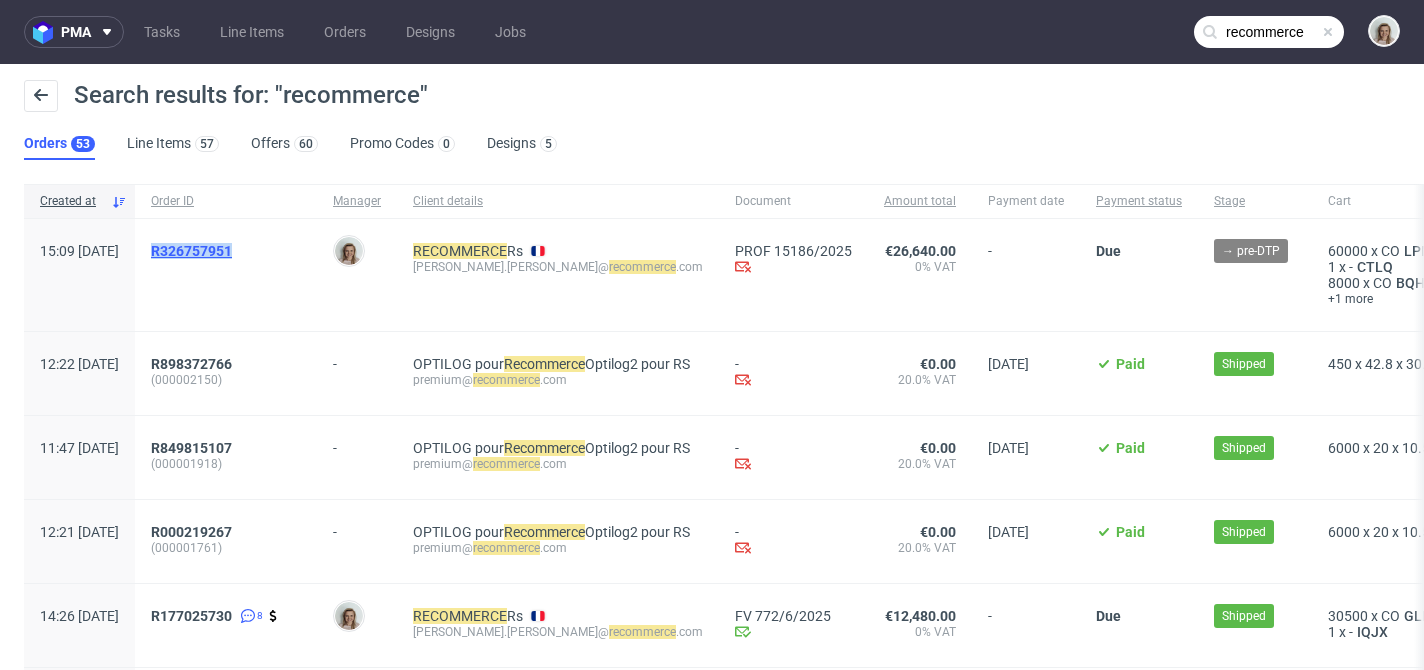 click on "R326757951" at bounding box center (191, 251) 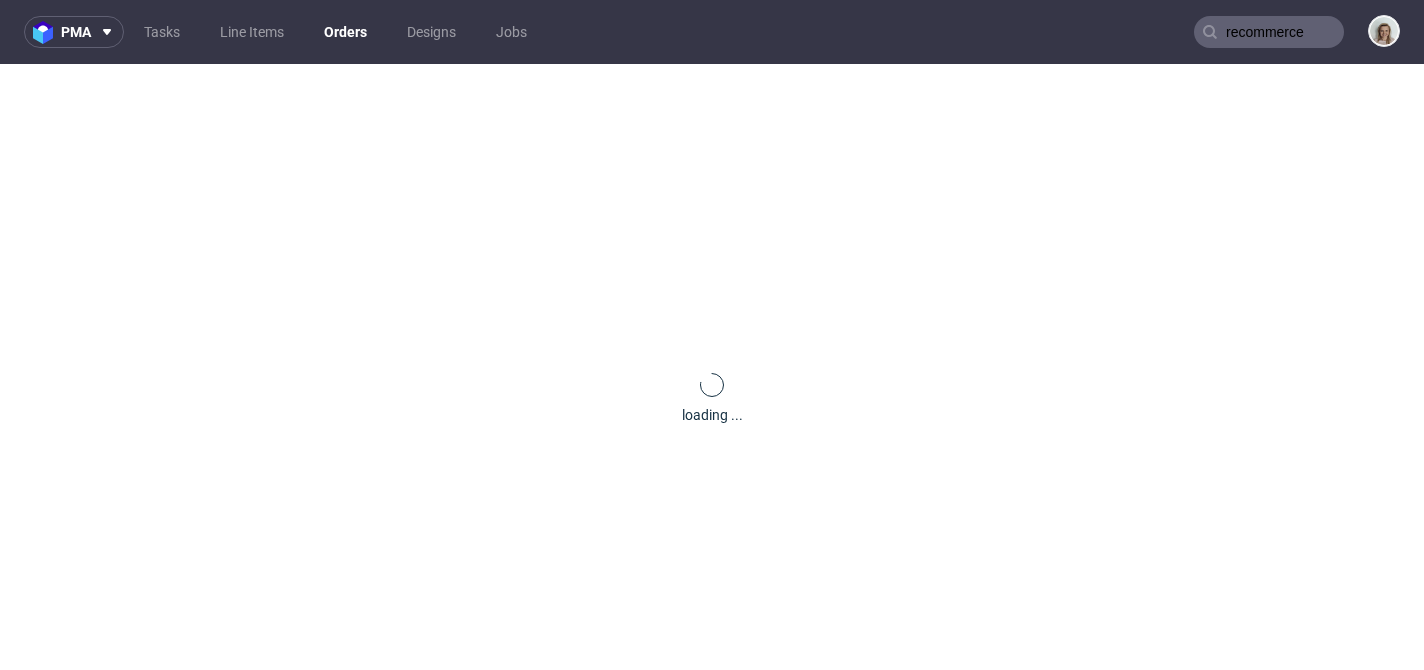 type 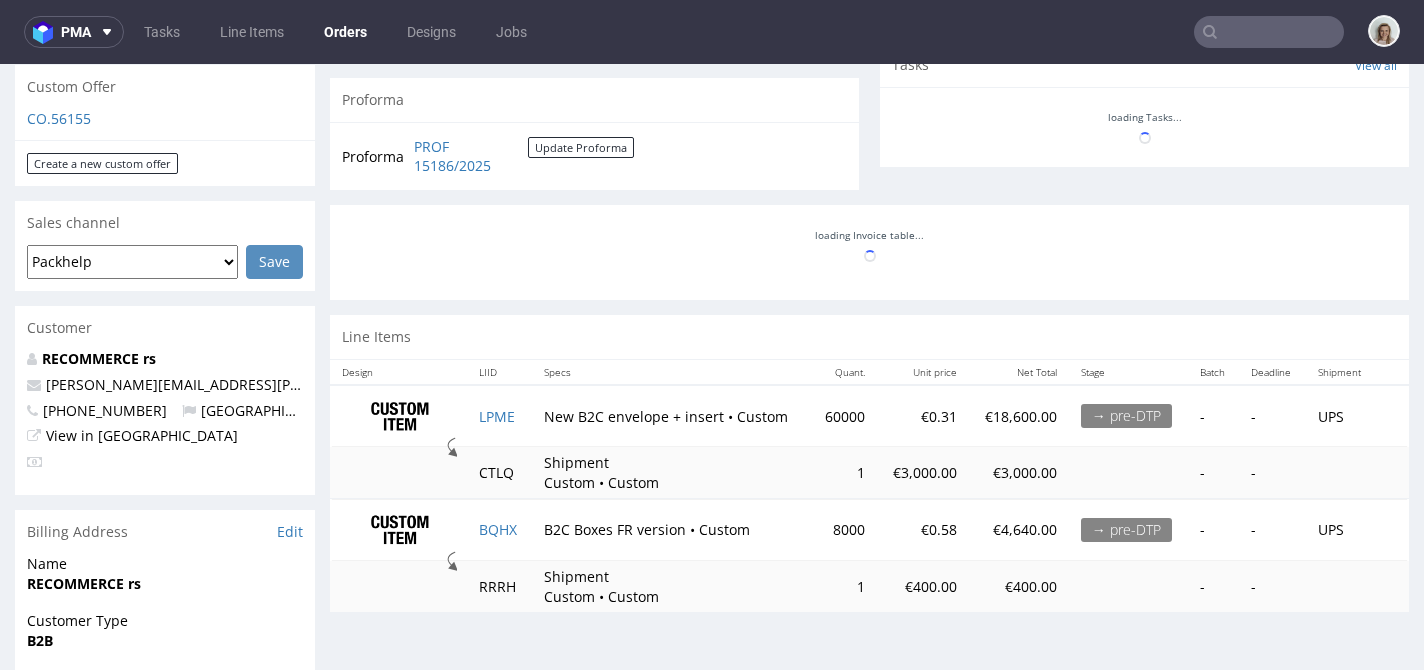 scroll, scrollTop: 722, scrollLeft: 0, axis: vertical 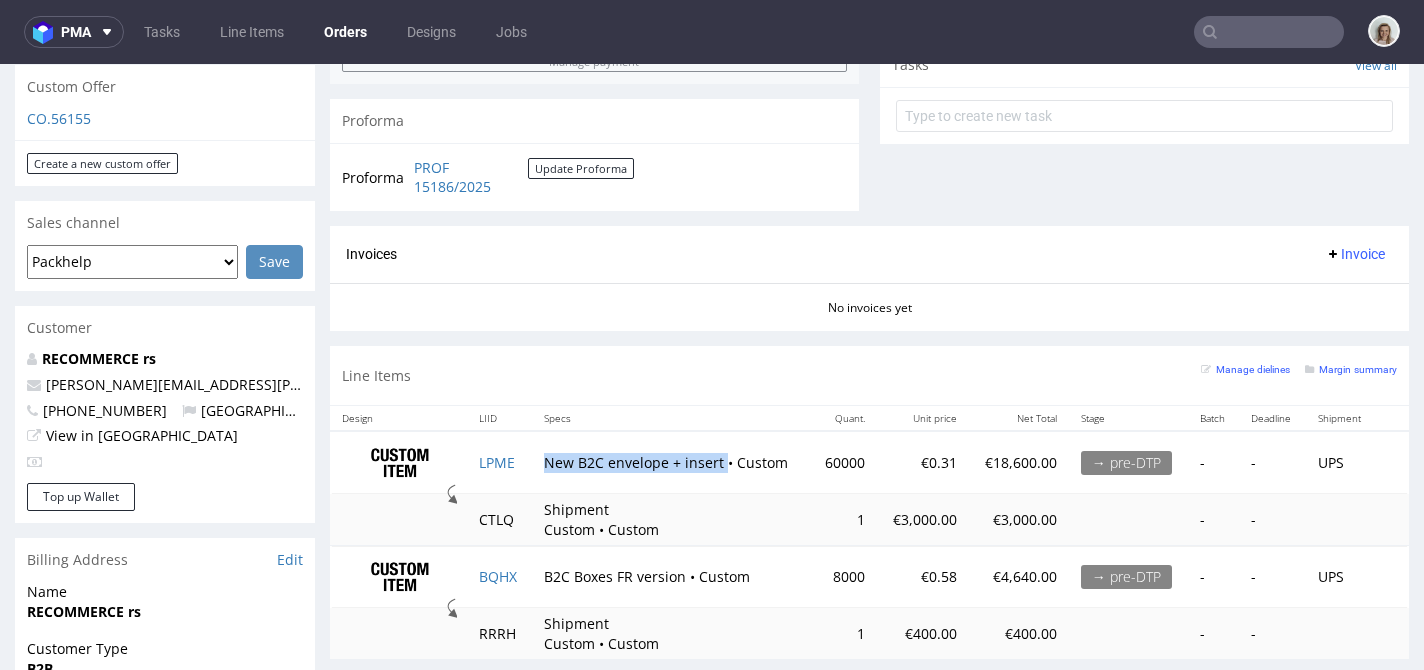 drag, startPoint x: 533, startPoint y: 466, endPoint x: 716, endPoint y: 455, distance: 183.3303 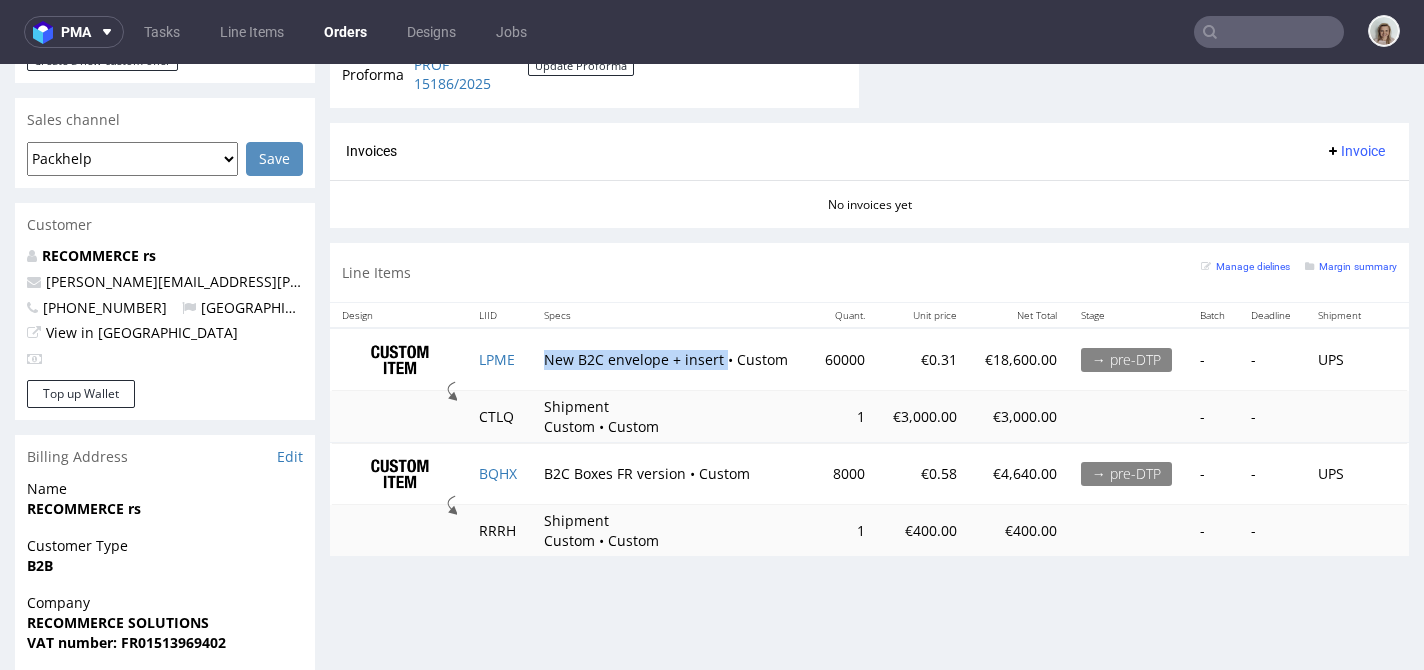 scroll, scrollTop: 1063, scrollLeft: 0, axis: vertical 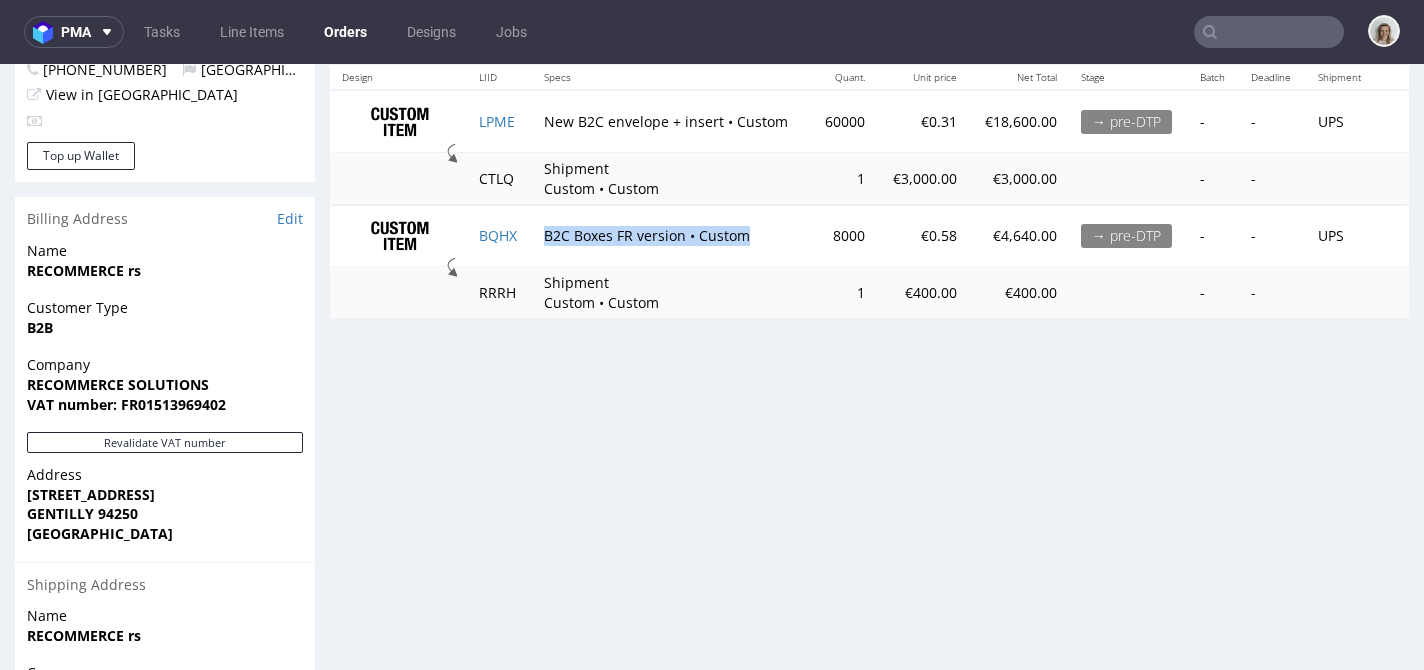 drag, startPoint x: 537, startPoint y: 237, endPoint x: 669, endPoint y: 249, distance: 132.54433 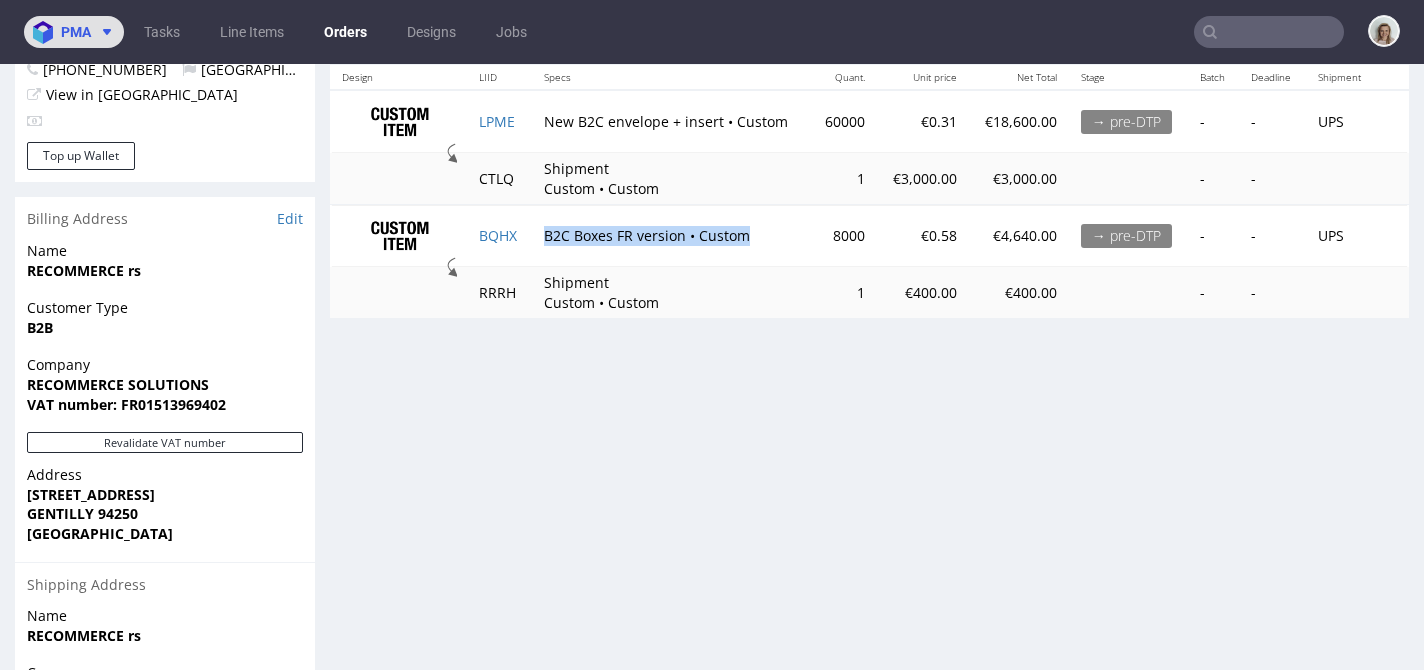 click on "pma" at bounding box center (74, 32) 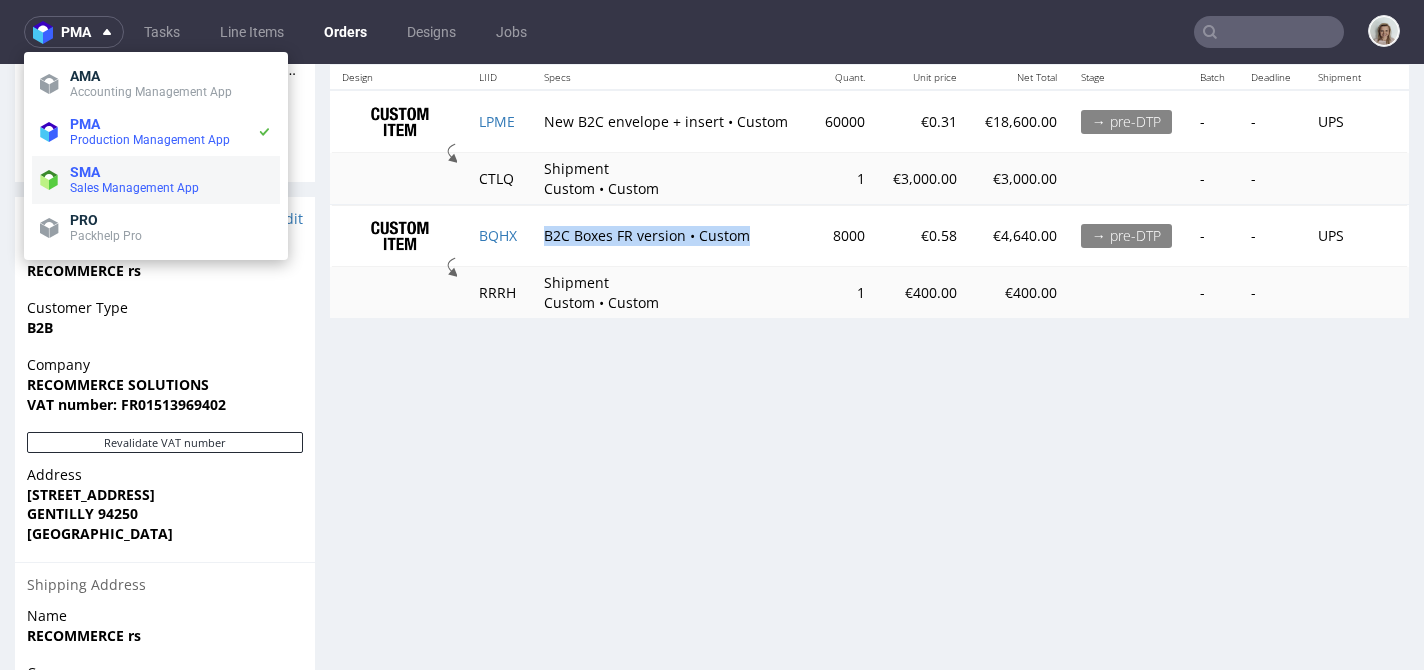 click on "SMA Sales Management App" at bounding box center (156, 180) 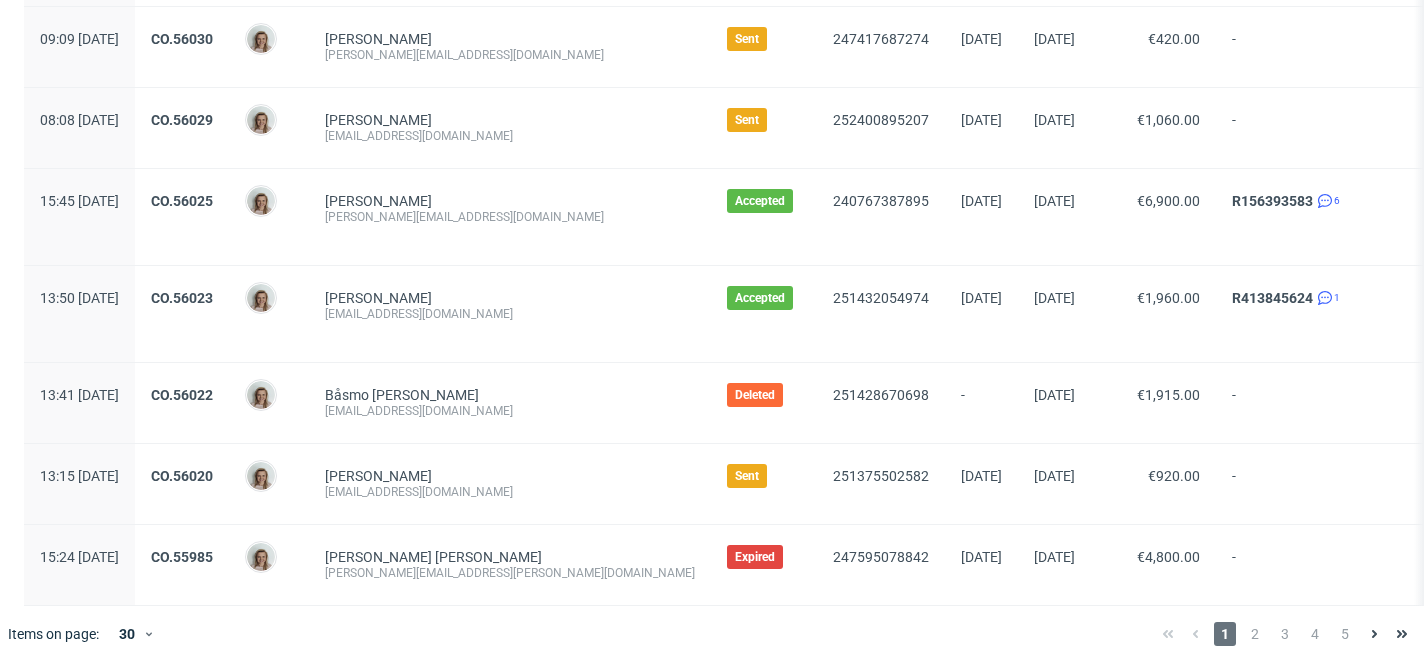 scroll, scrollTop: 2266, scrollLeft: 0, axis: vertical 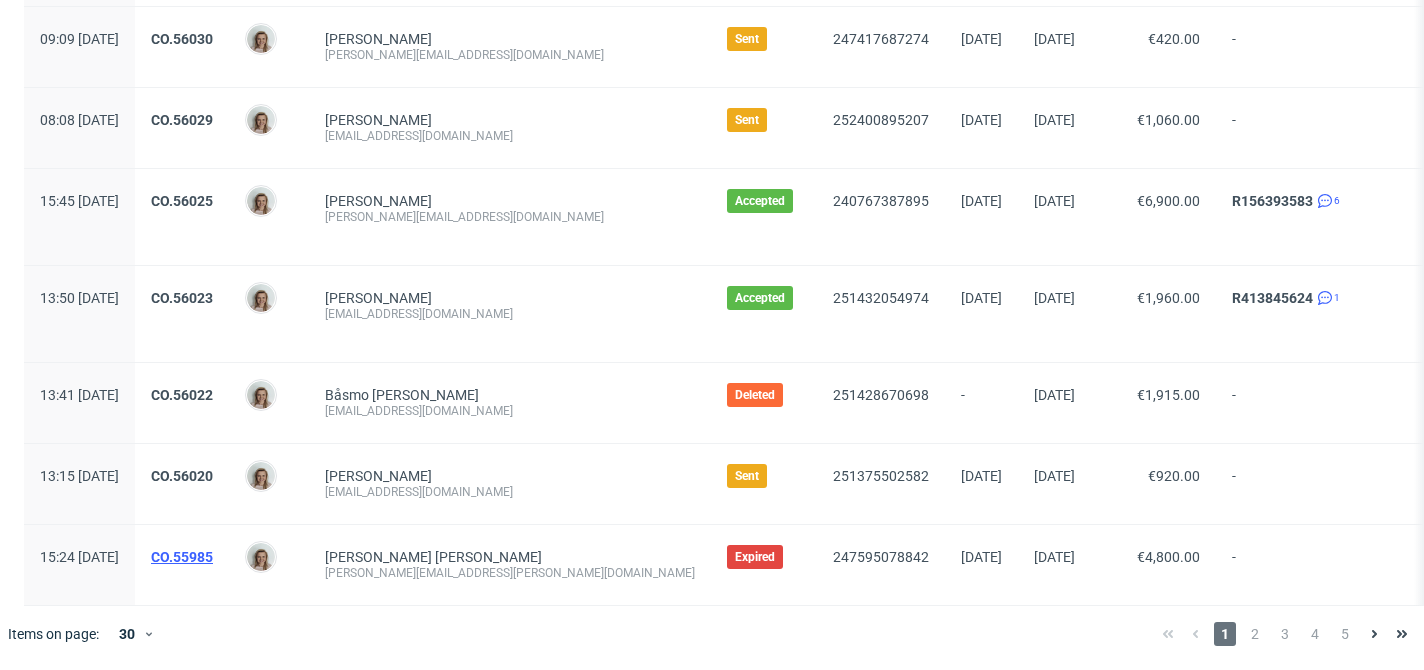 click on "CO.55985" at bounding box center (182, 557) 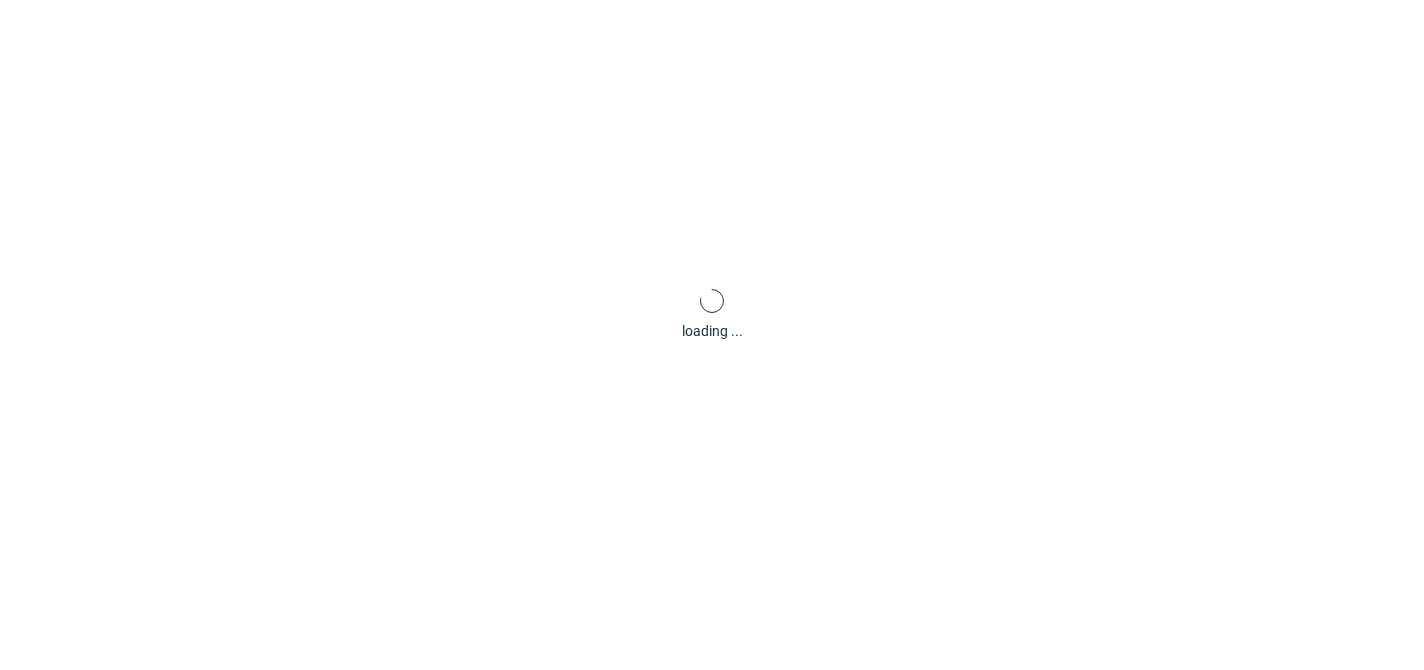 scroll, scrollTop: 0, scrollLeft: 0, axis: both 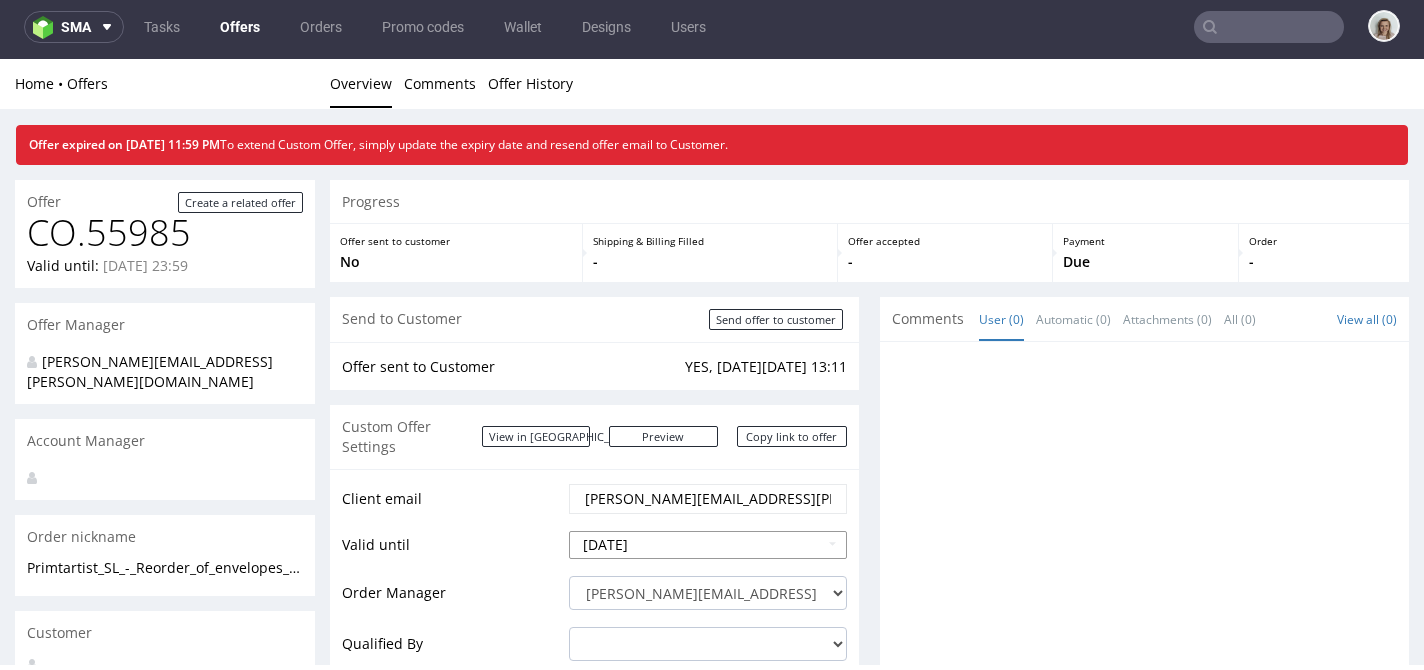 click on "[DATE]" at bounding box center [708, 545] 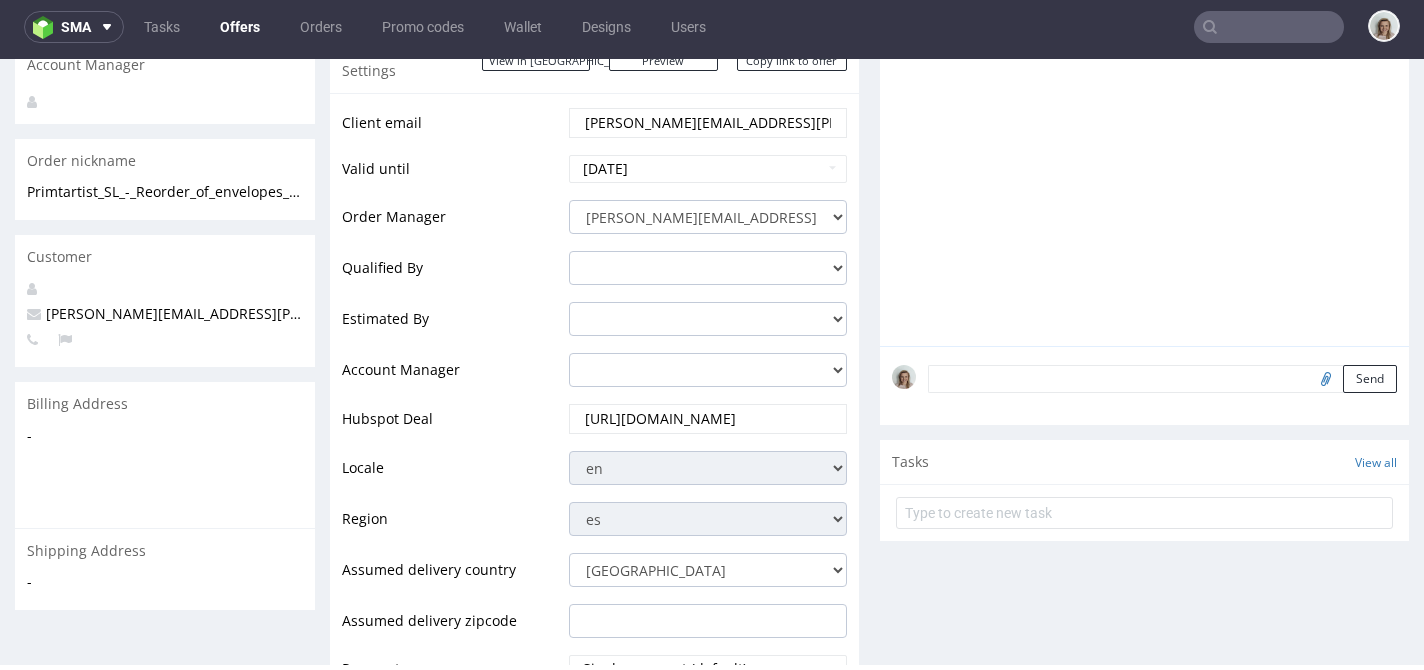 scroll, scrollTop: 770, scrollLeft: 0, axis: vertical 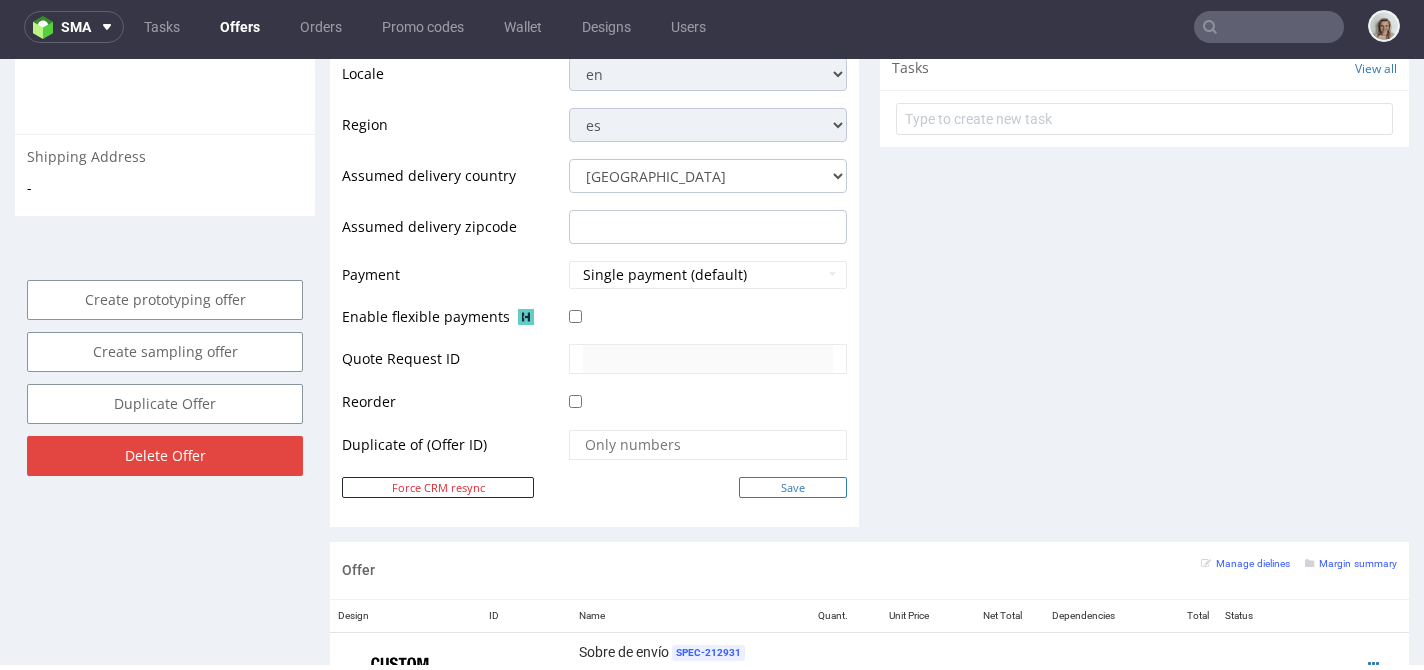 type on "[DATE]" 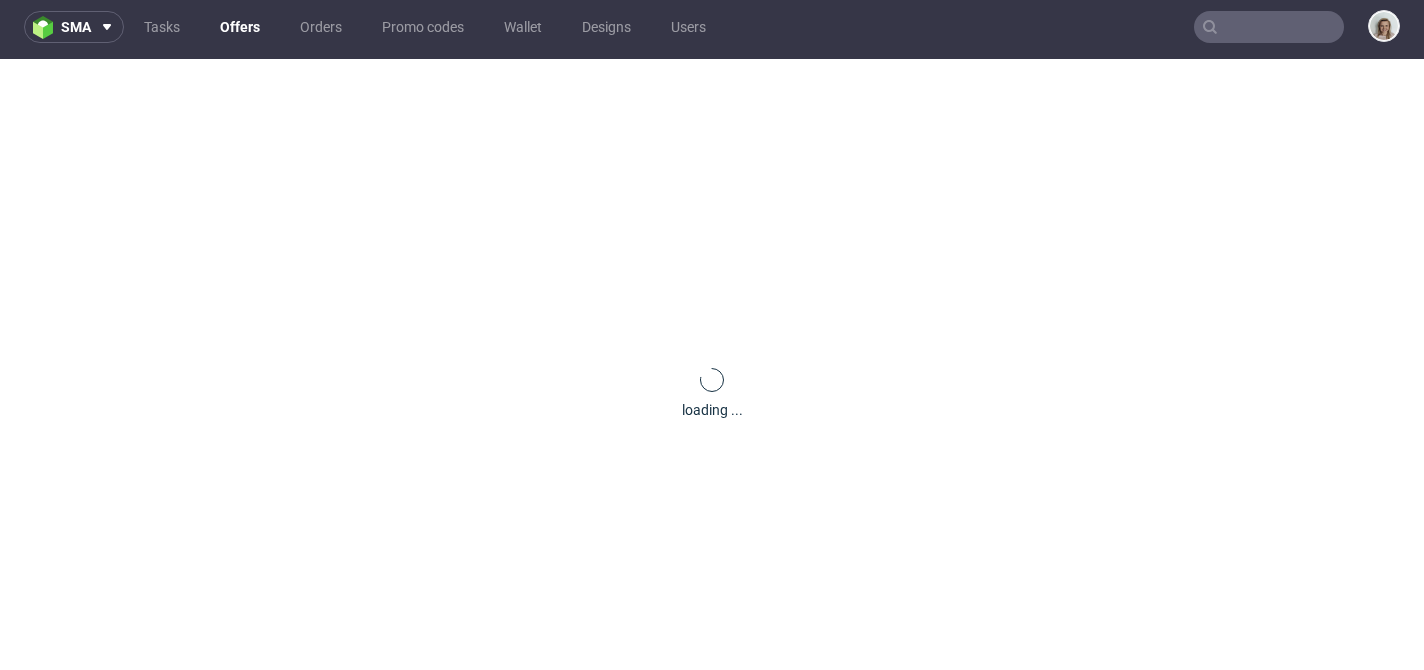 scroll, scrollTop: 770, scrollLeft: 0, axis: vertical 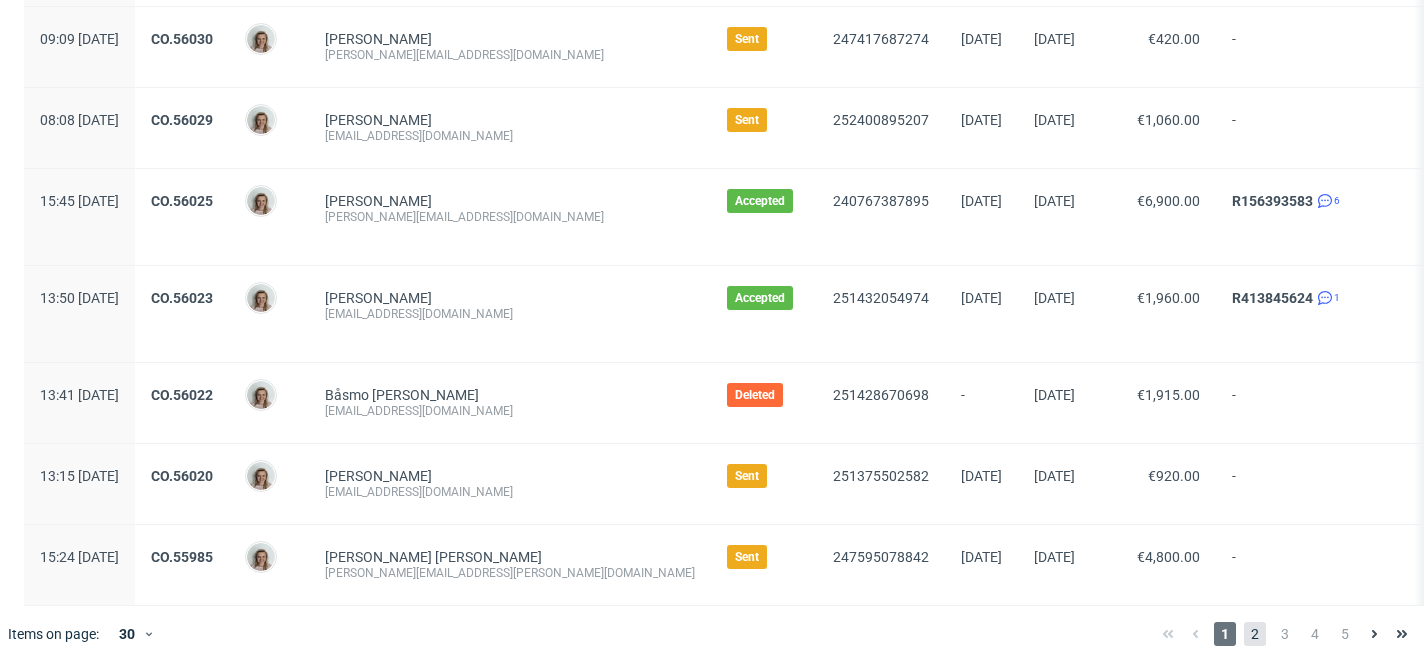 click on "2" at bounding box center (1255, 634) 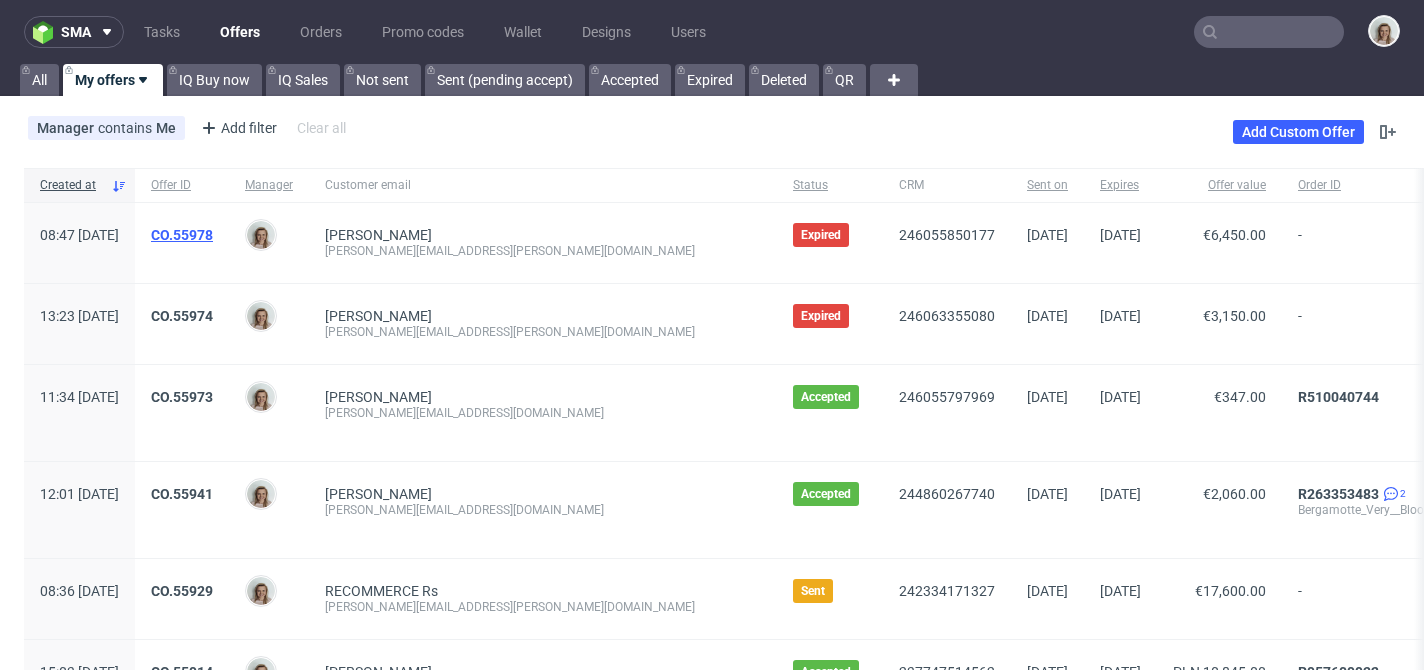 click on "CO.55978" at bounding box center [182, 235] 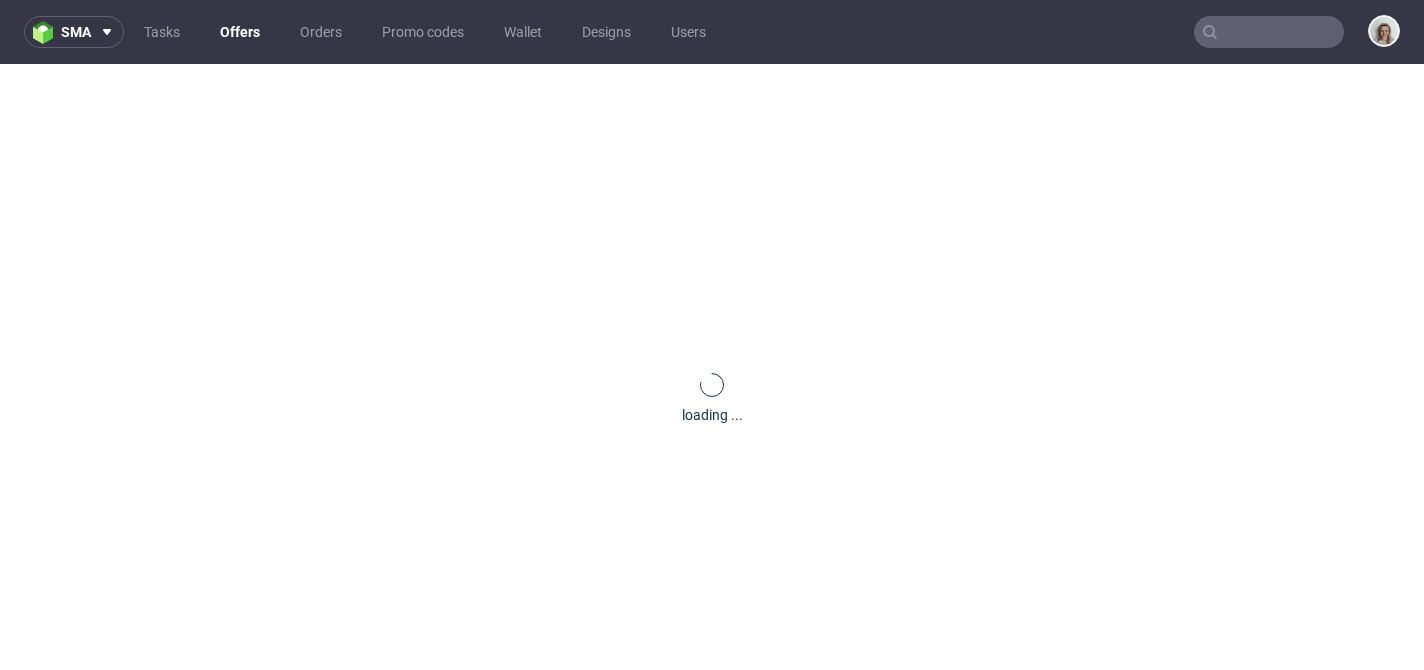 scroll, scrollTop: 0, scrollLeft: 0, axis: both 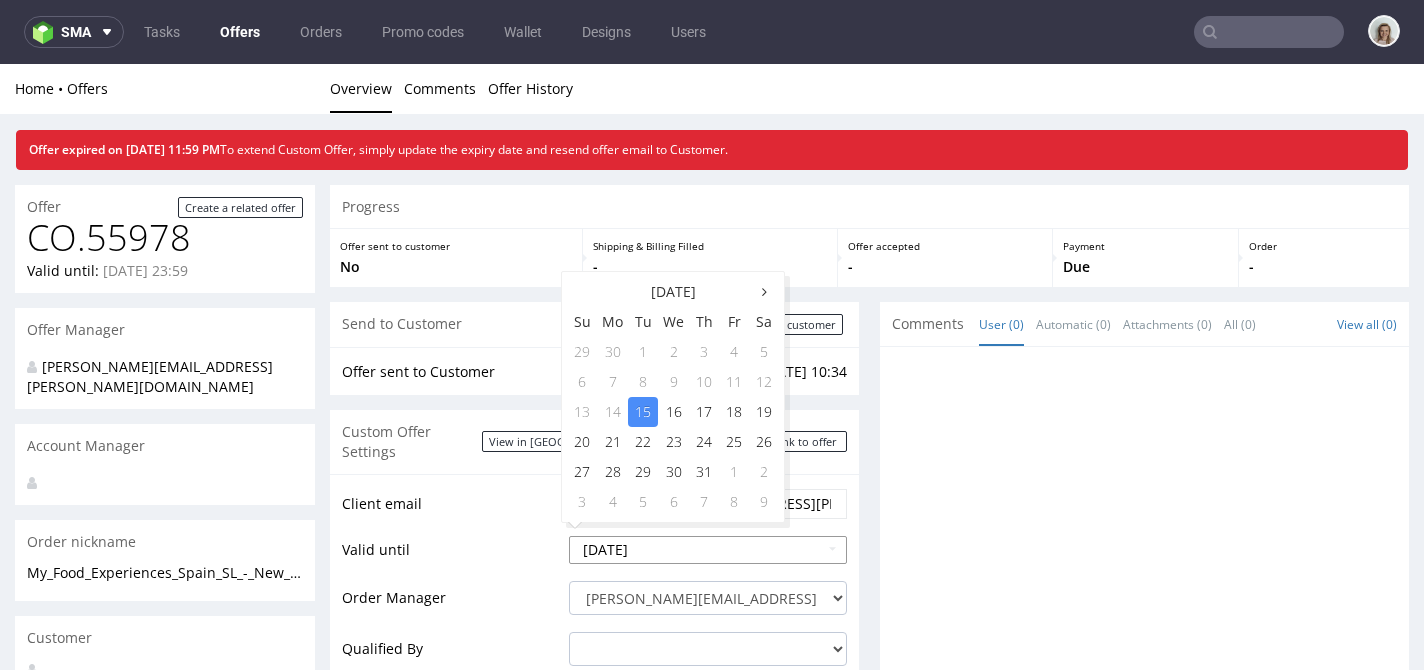 click on "[DATE]" at bounding box center [708, 550] 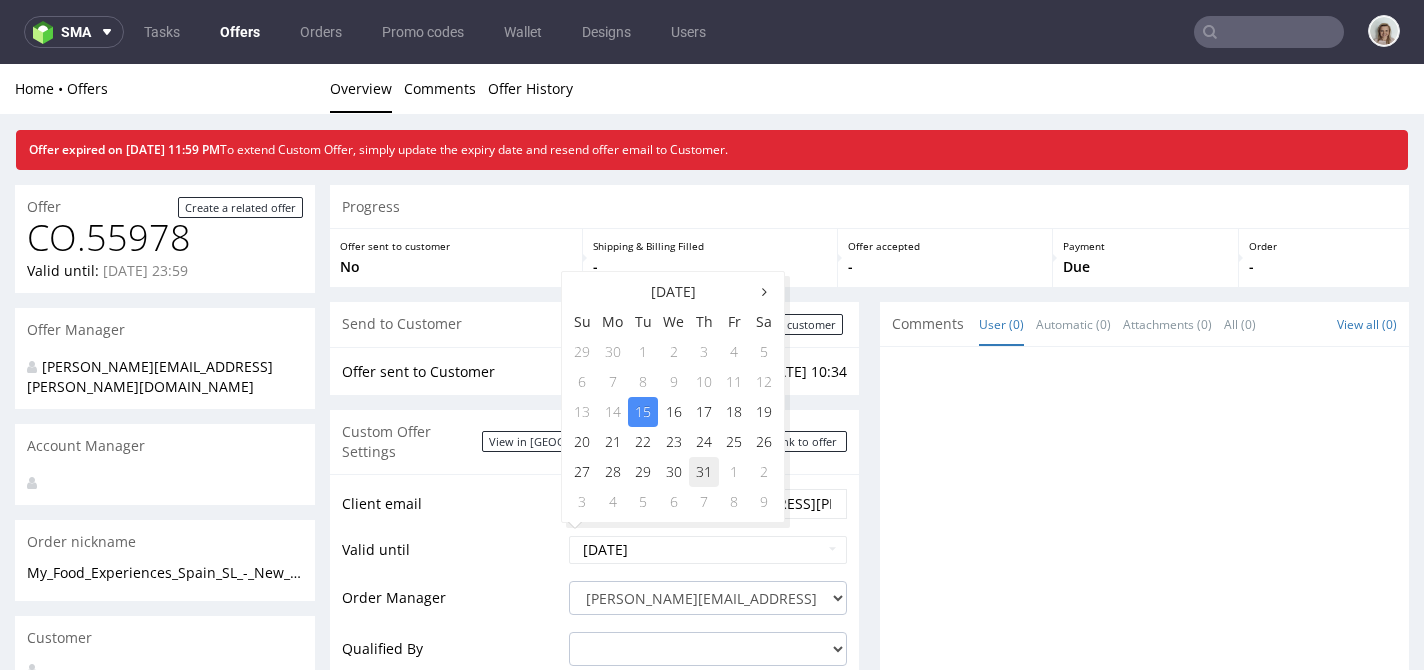 click on "31" at bounding box center (704, 472) 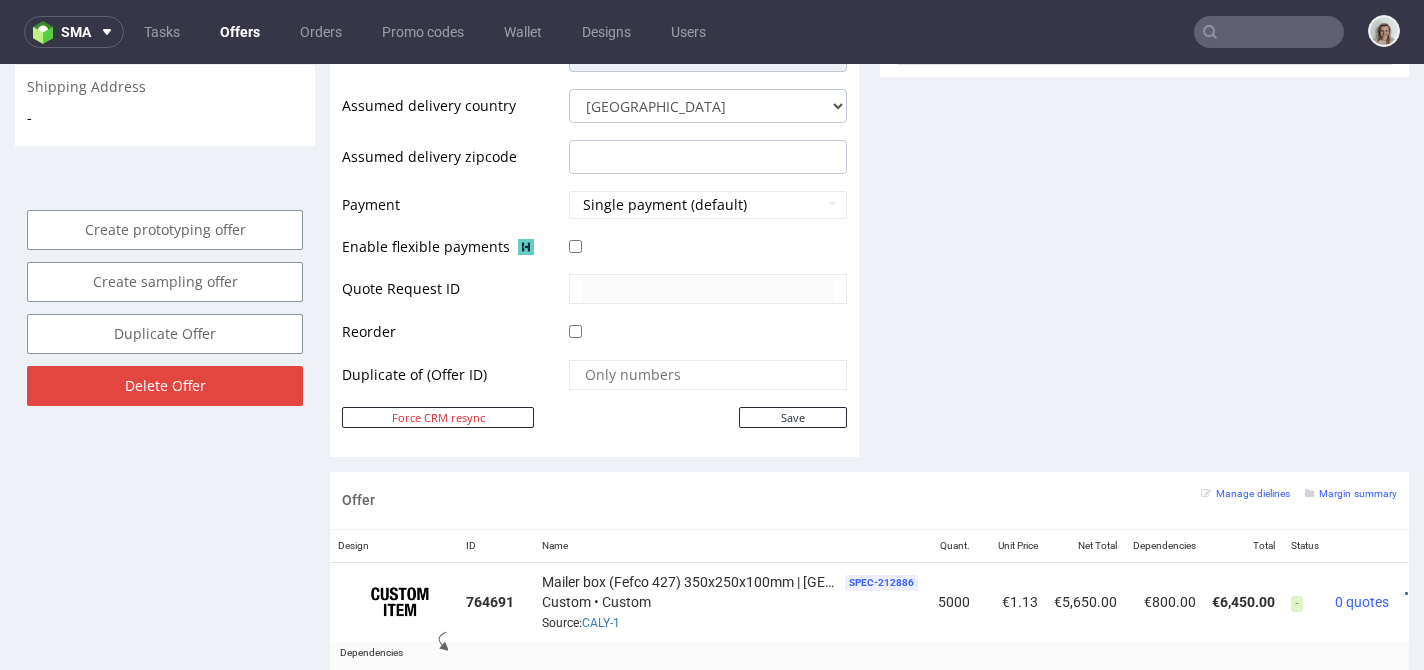 scroll, scrollTop: 893, scrollLeft: 0, axis: vertical 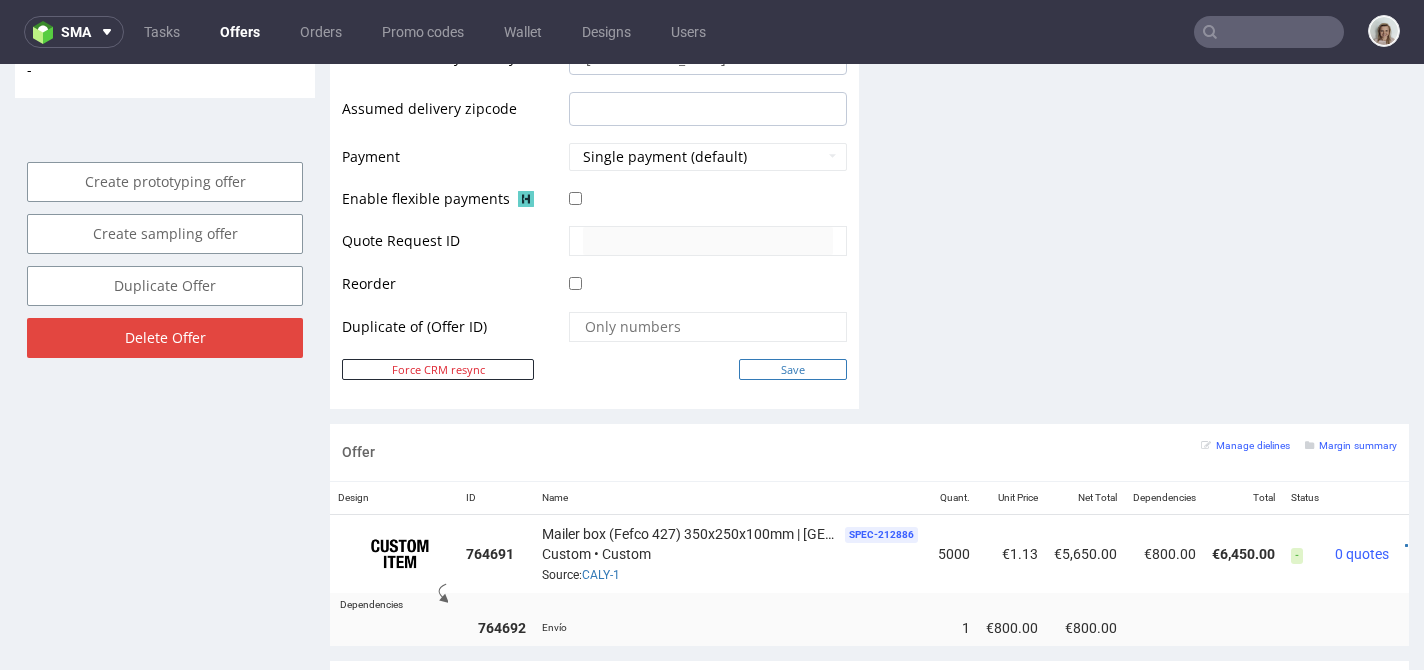 click on "Save" at bounding box center (793, 369) 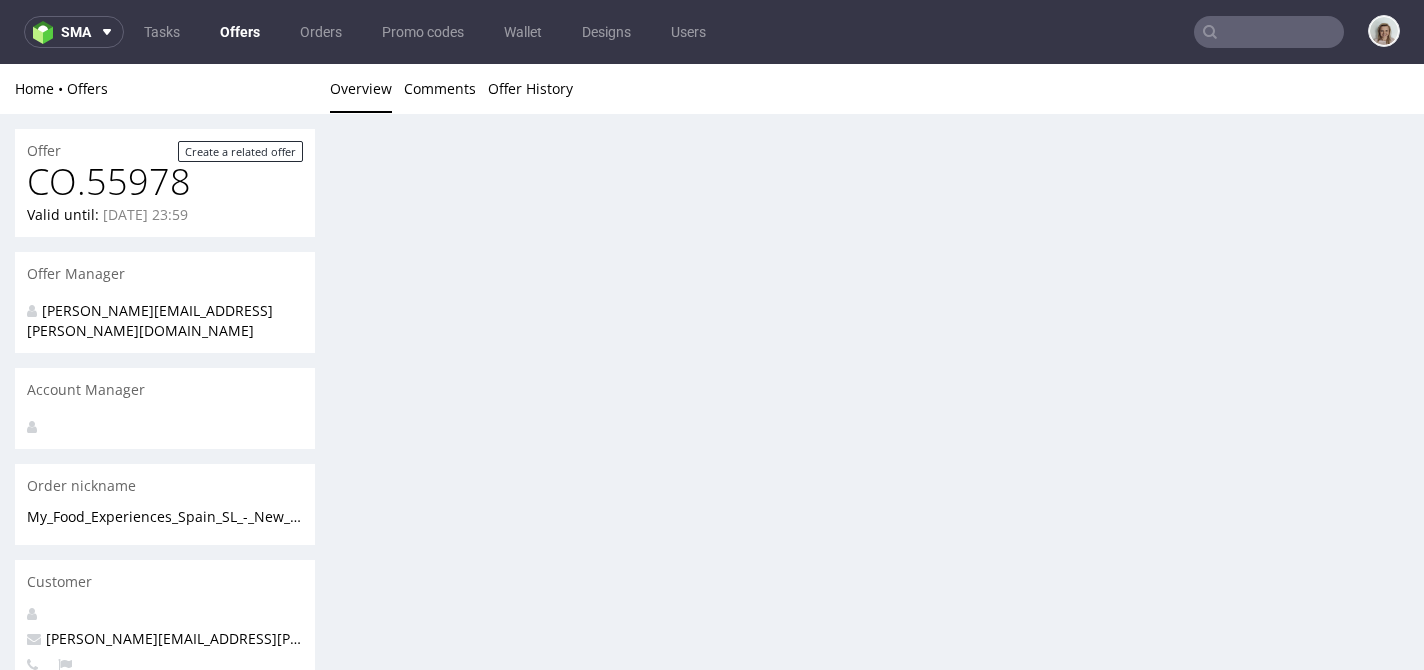 scroll, scrollTop: 0, scrollLeft: 0, axis: both 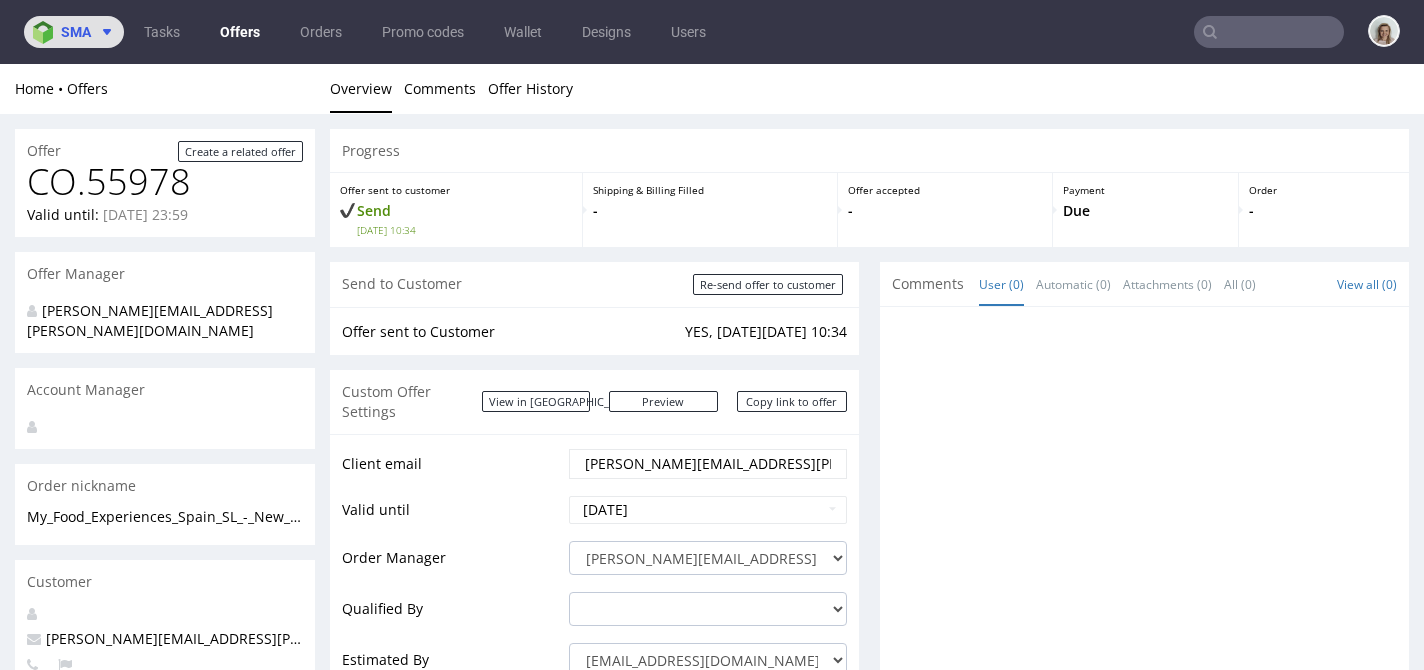 click on "sma" at bounding box center [76, 32] 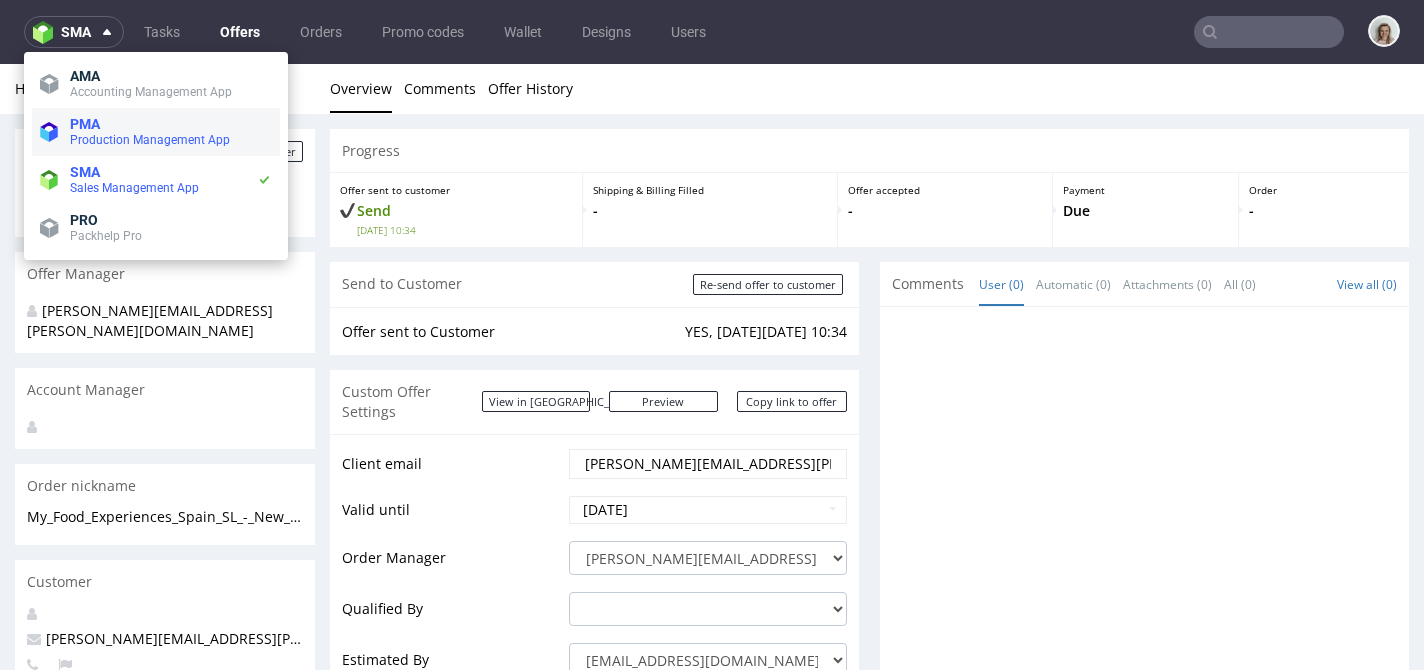 click on "PMA Production Management App" at bounding box center (156, 132) 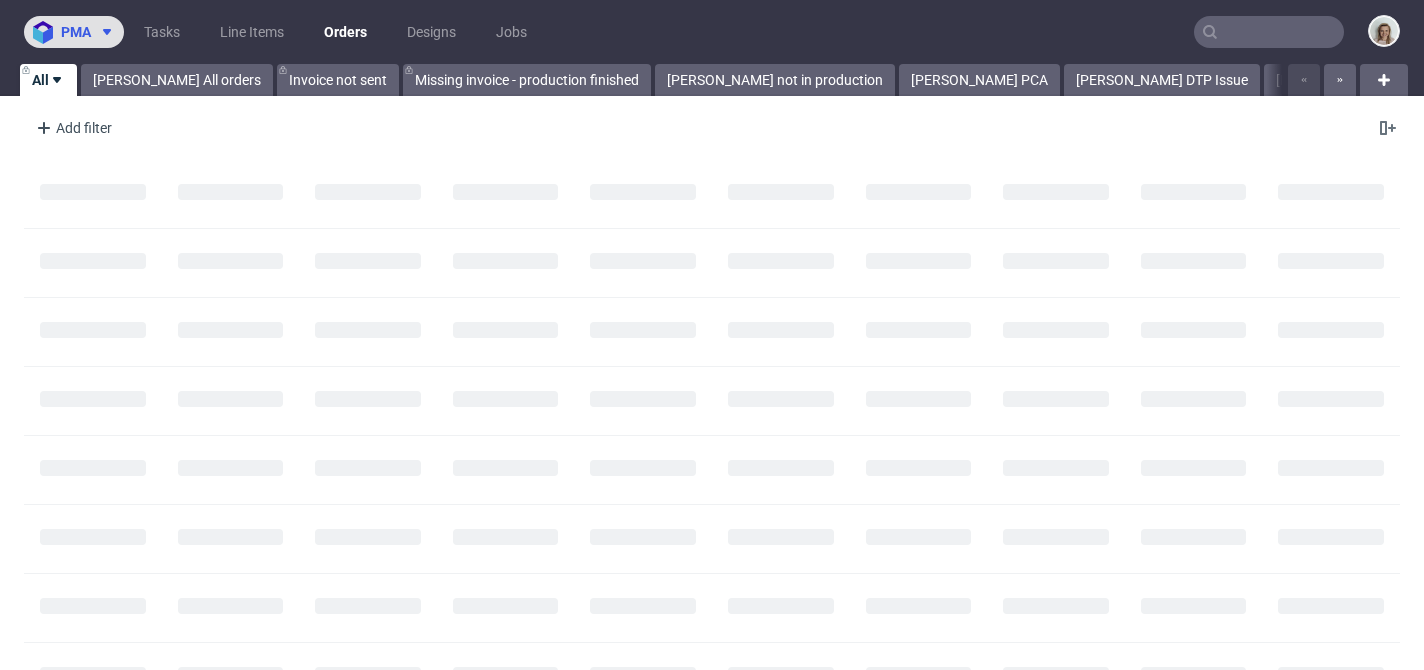click on "pma" at bounding box center [76, 32] 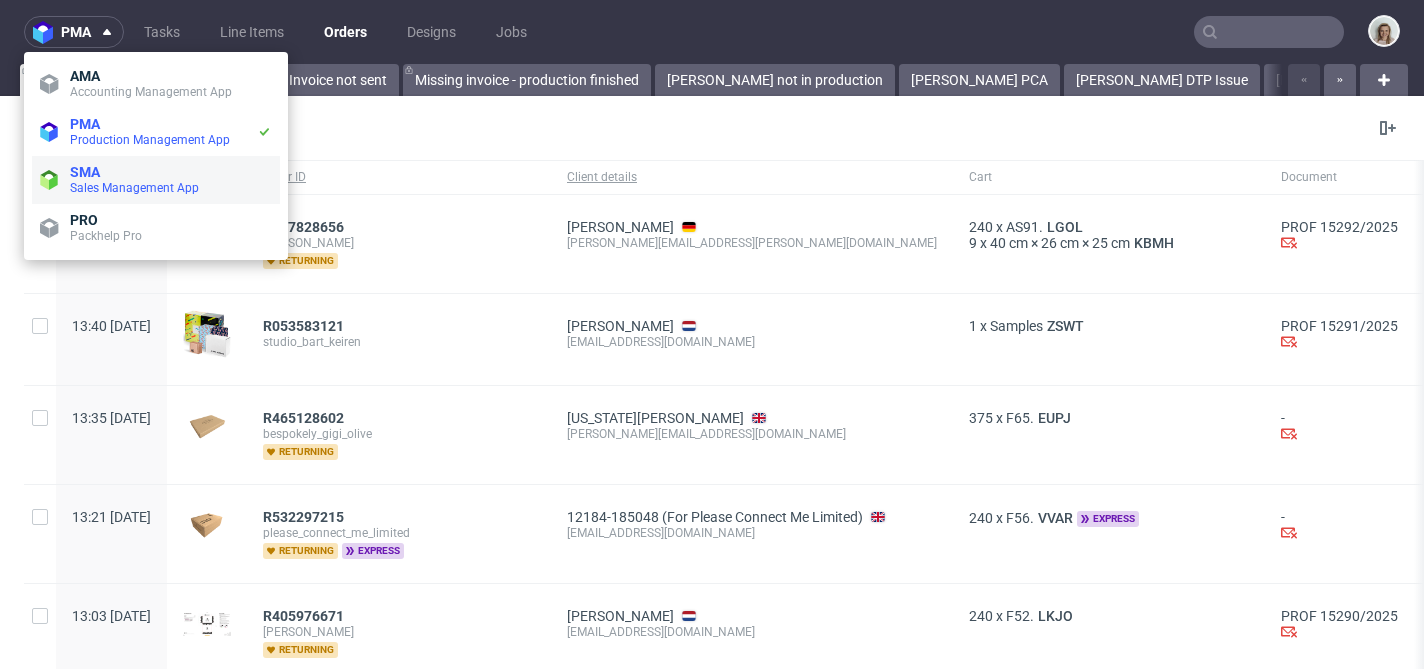 click on "SMA" at bounding box center [171, 172] 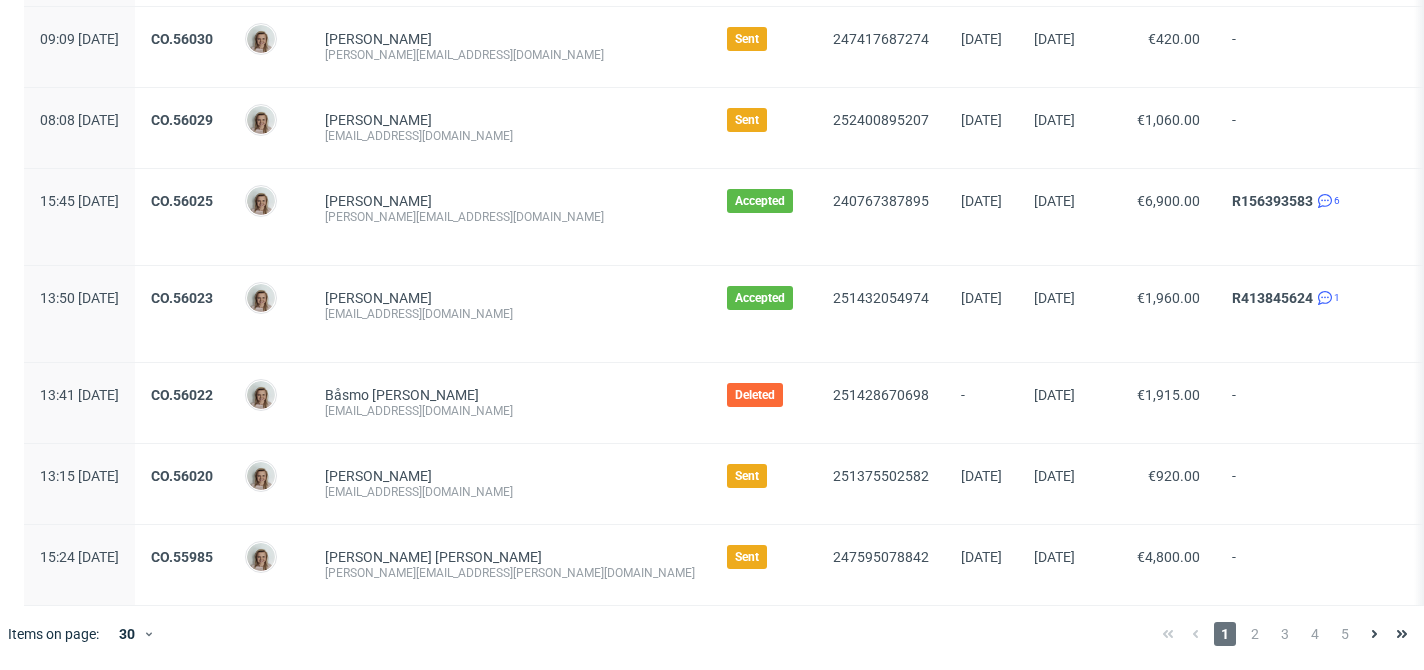 scroll, scrollTop: 2266, scrollLeft: 0, axis: vertical 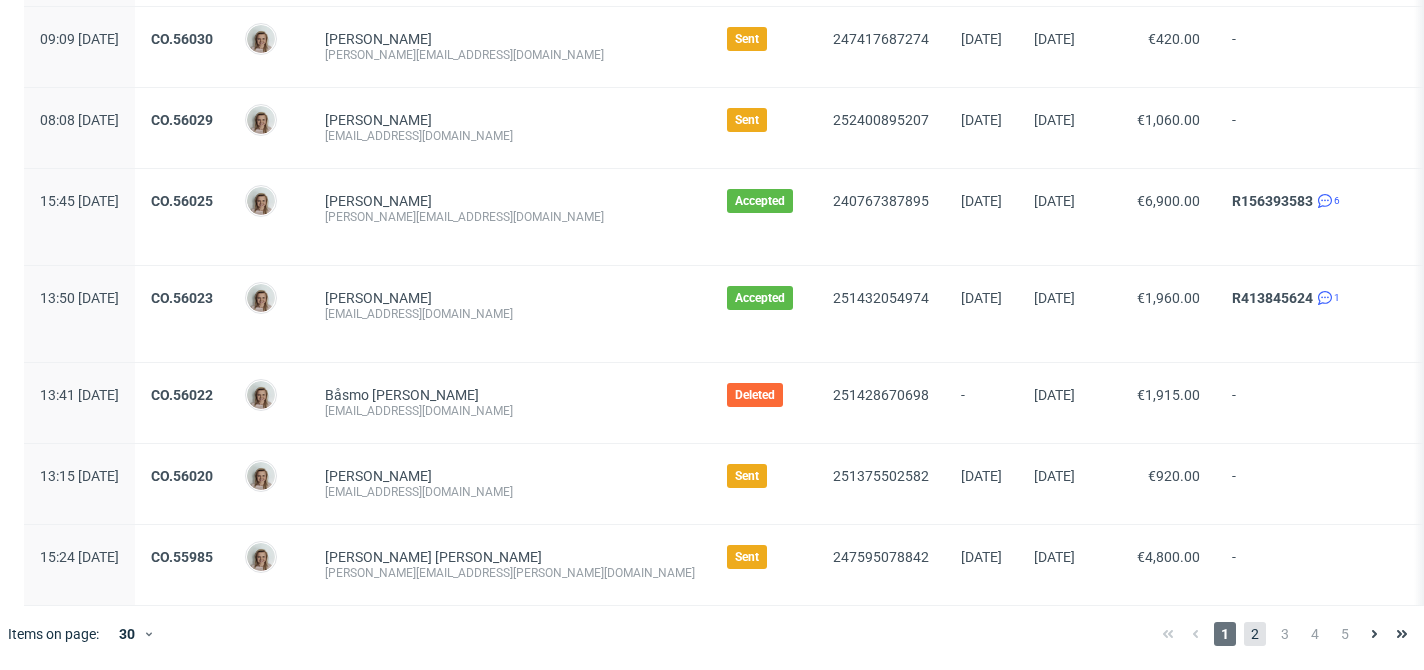 click on "2" at bounding box center [1255, 634] 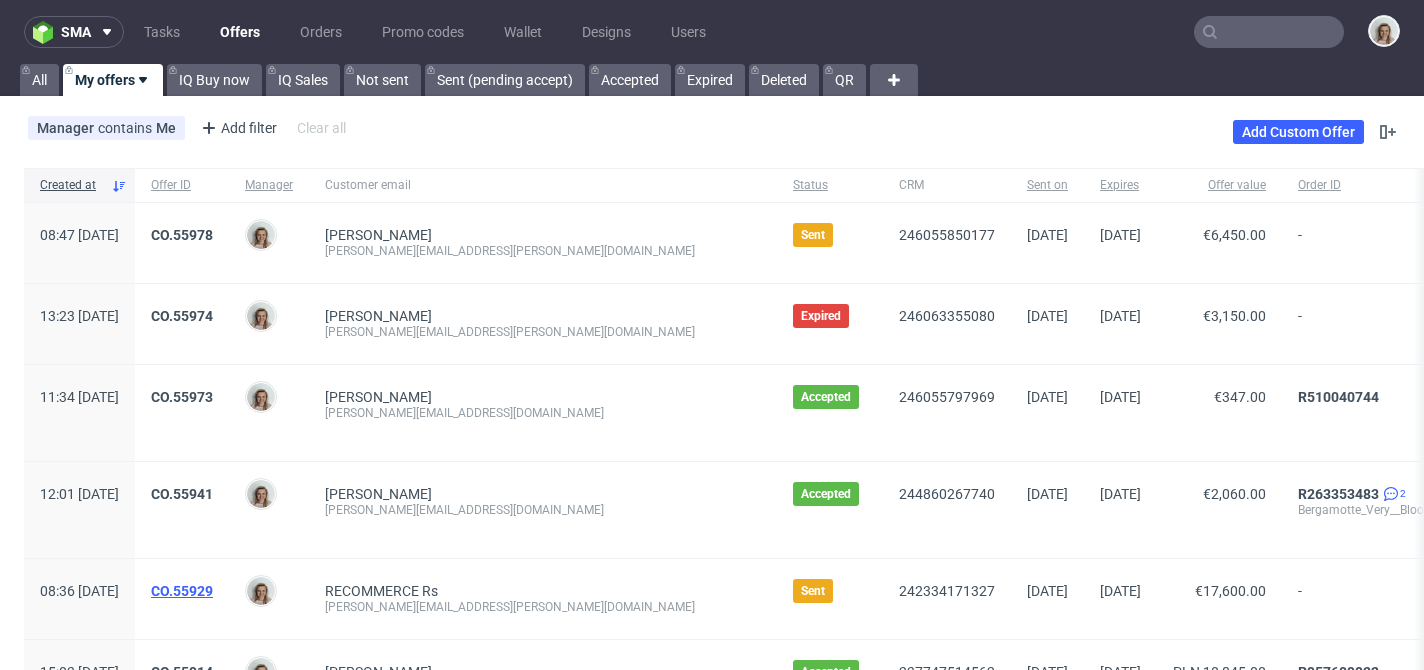 click on "CO.55929" at bounding box center (182, 591) 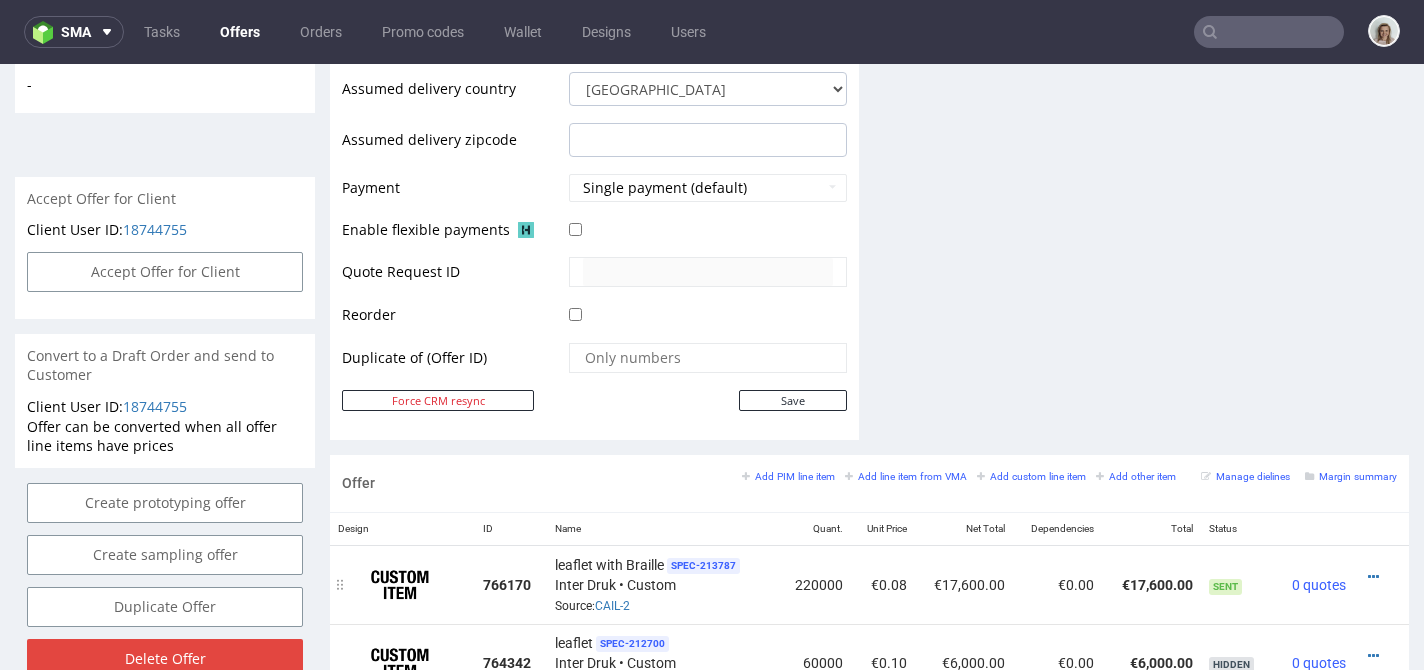 scroll, scrollTop: 825, scrollLeft: 0, axis: vertical 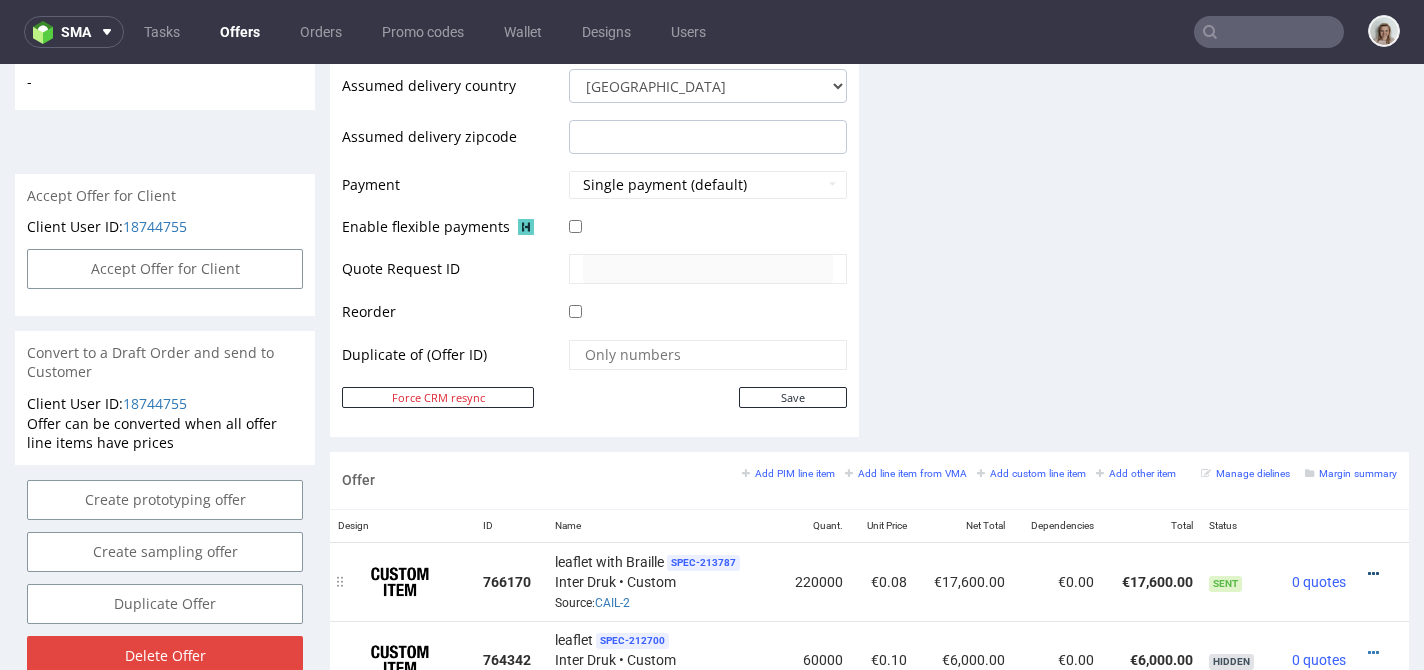 click at bounding box center [1373, 574] 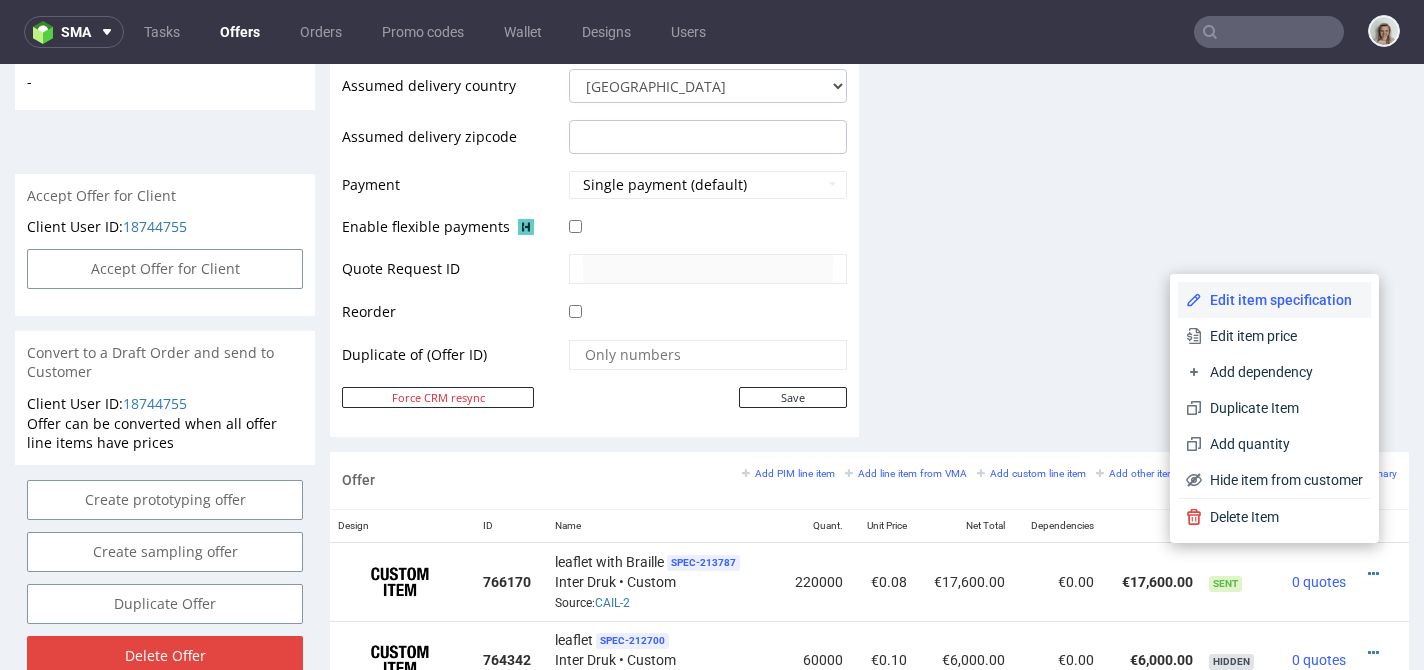 click on "Edit item specification" at bounding box center (1282, 300) 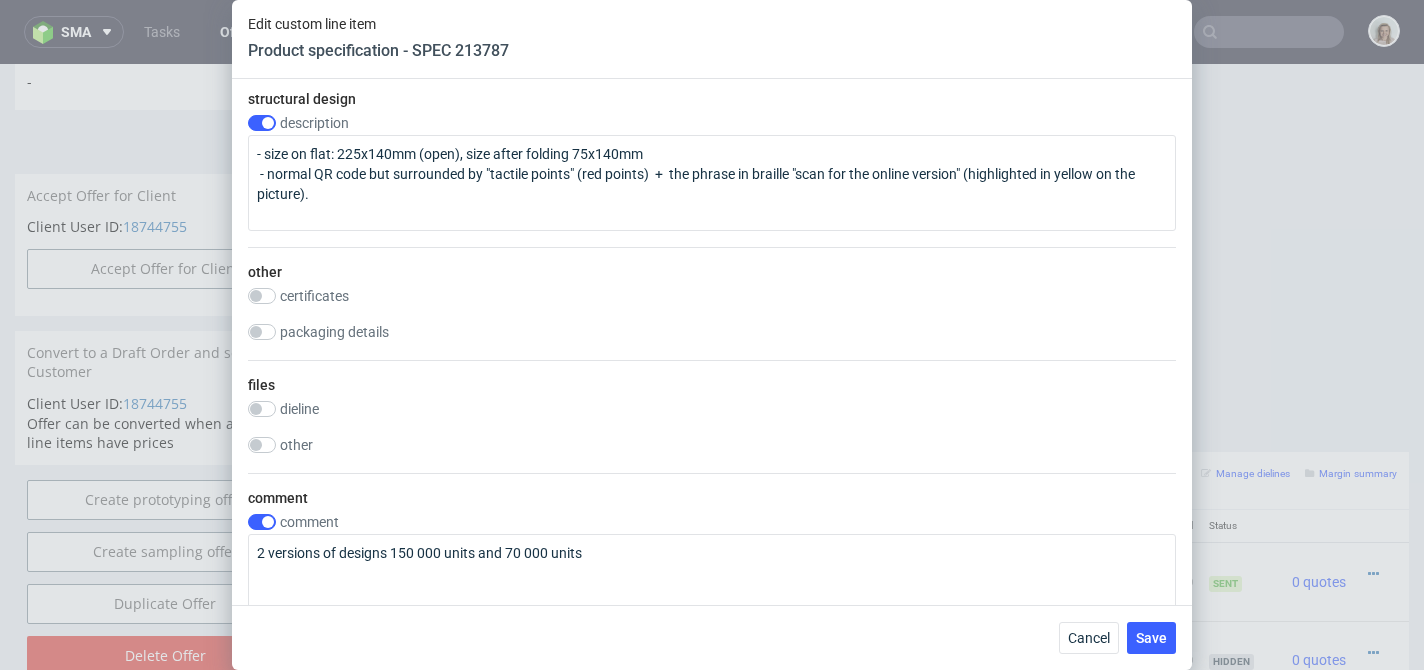 scroll, scrollTop: 1065, scrollLeft: 0, axis: vertical 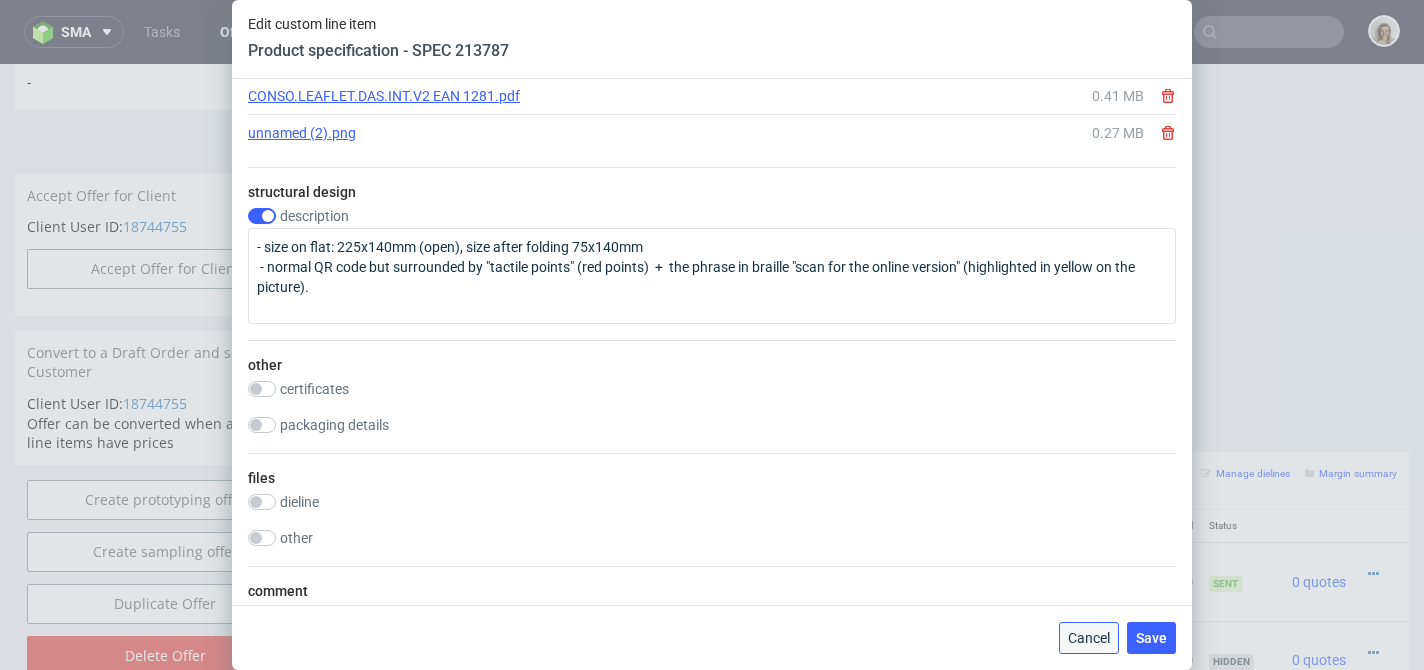 drag, startPoint x: 1083, startPoint y: 642, endPoint x: 1082, endPoint y: 577, distance: 65.00769 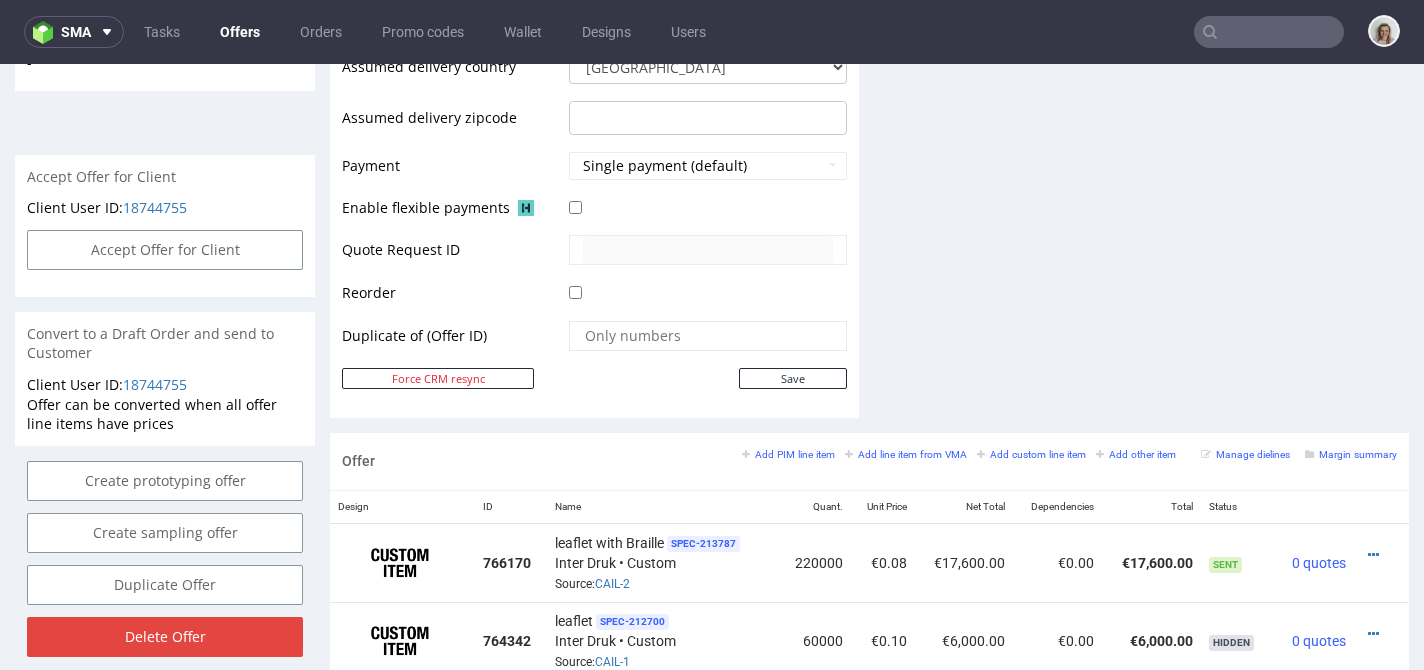 scroll, scrollTop: 844, scrollLeft: 0, axis: vertical 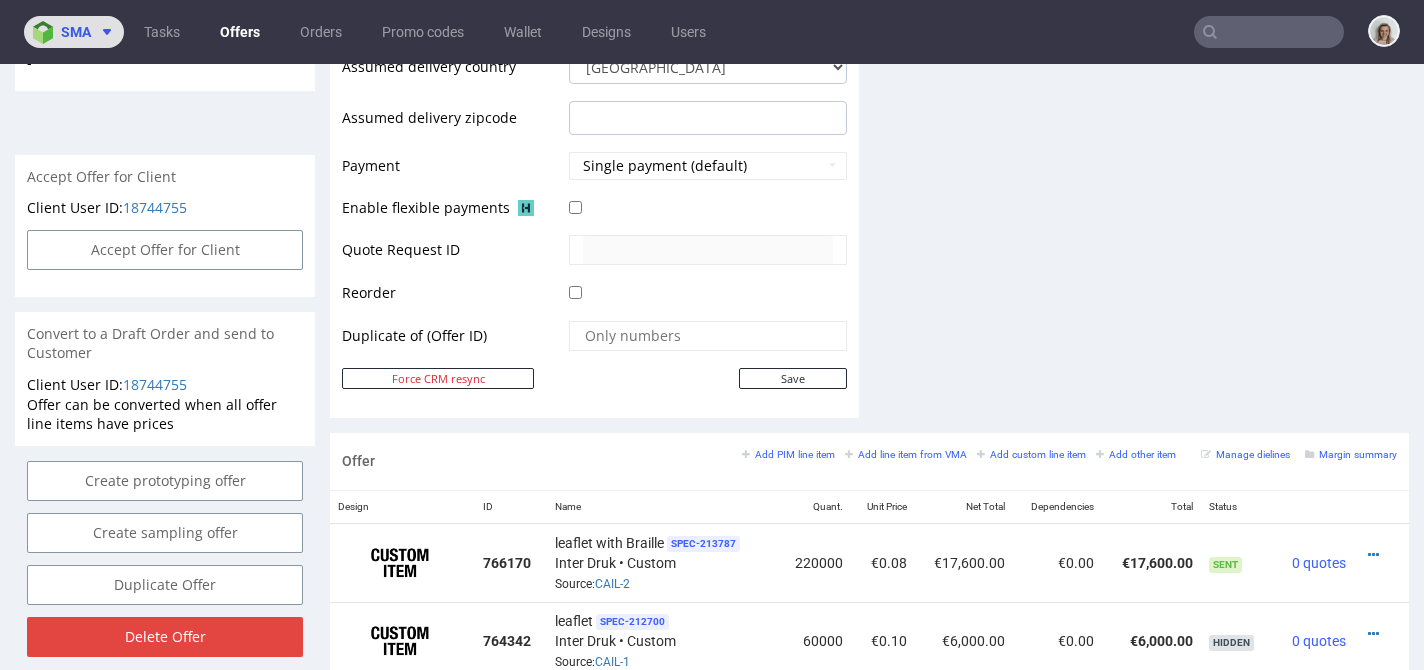 click at bounding box center [47, 32] 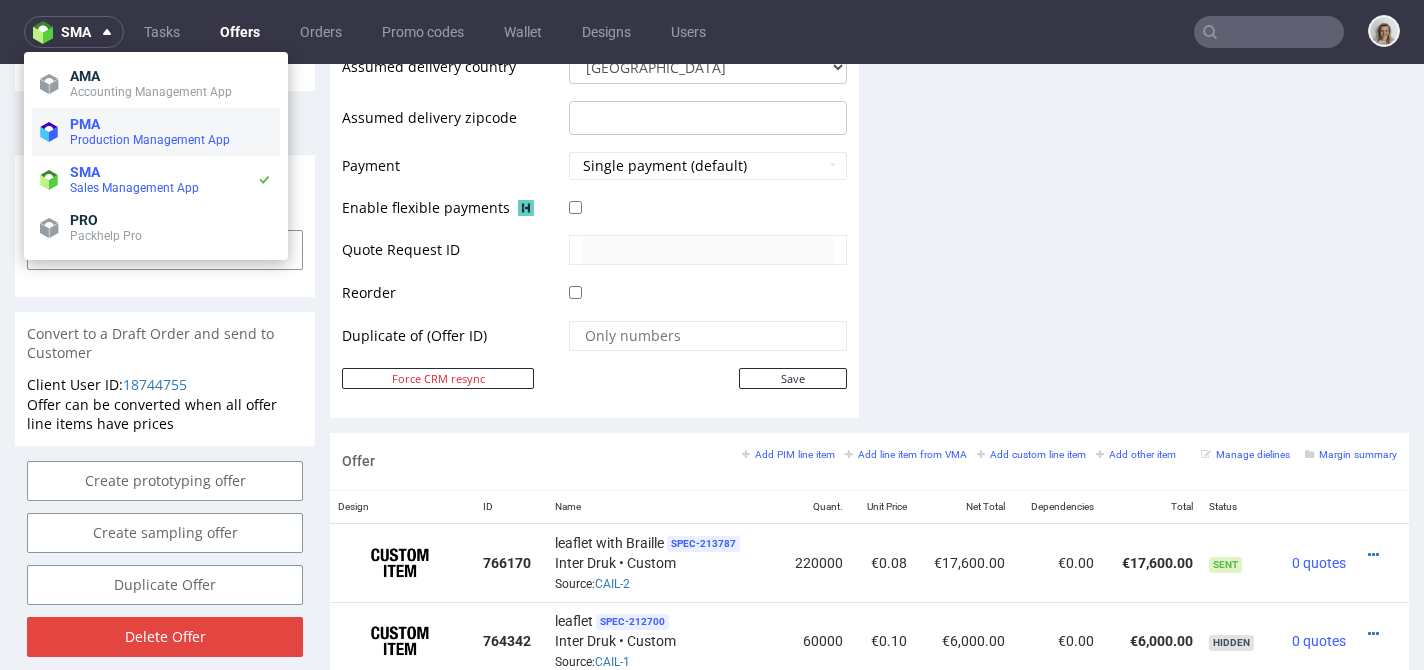click on "PMA Production Management App" at bounding box center (156, 132) 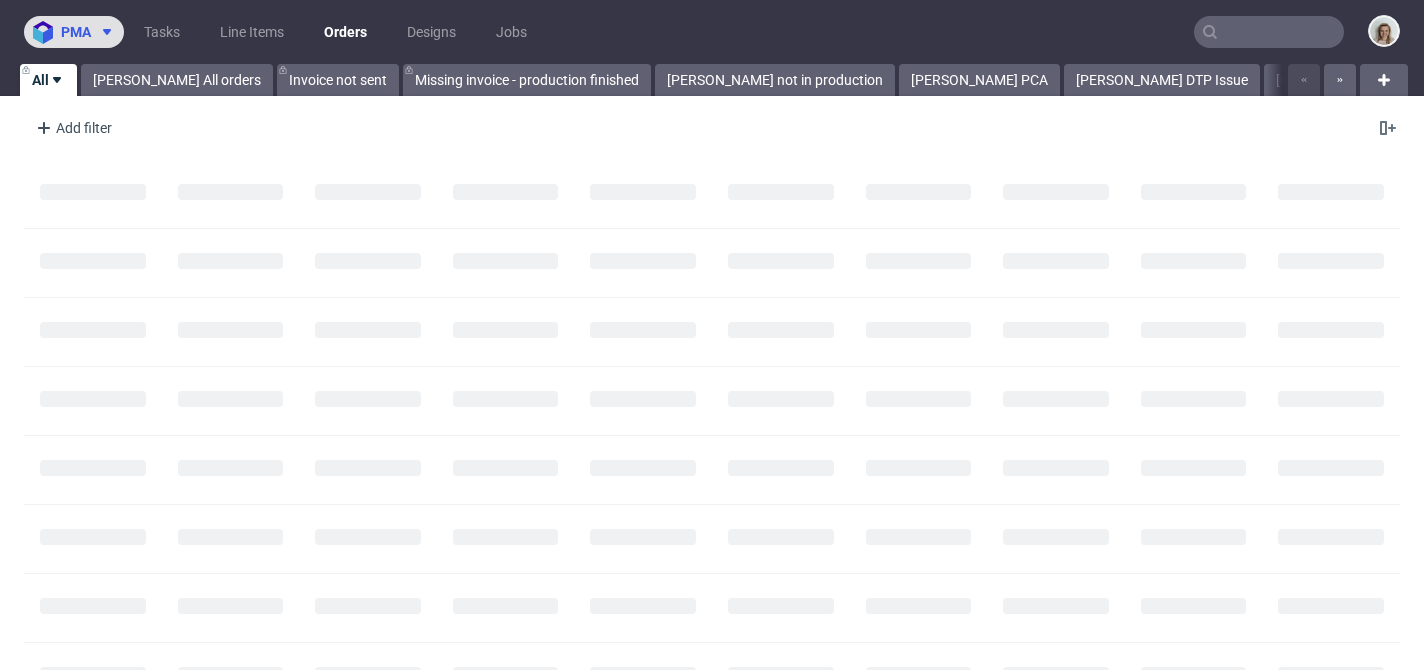 click on "pma" at bounding box center (76, 32) 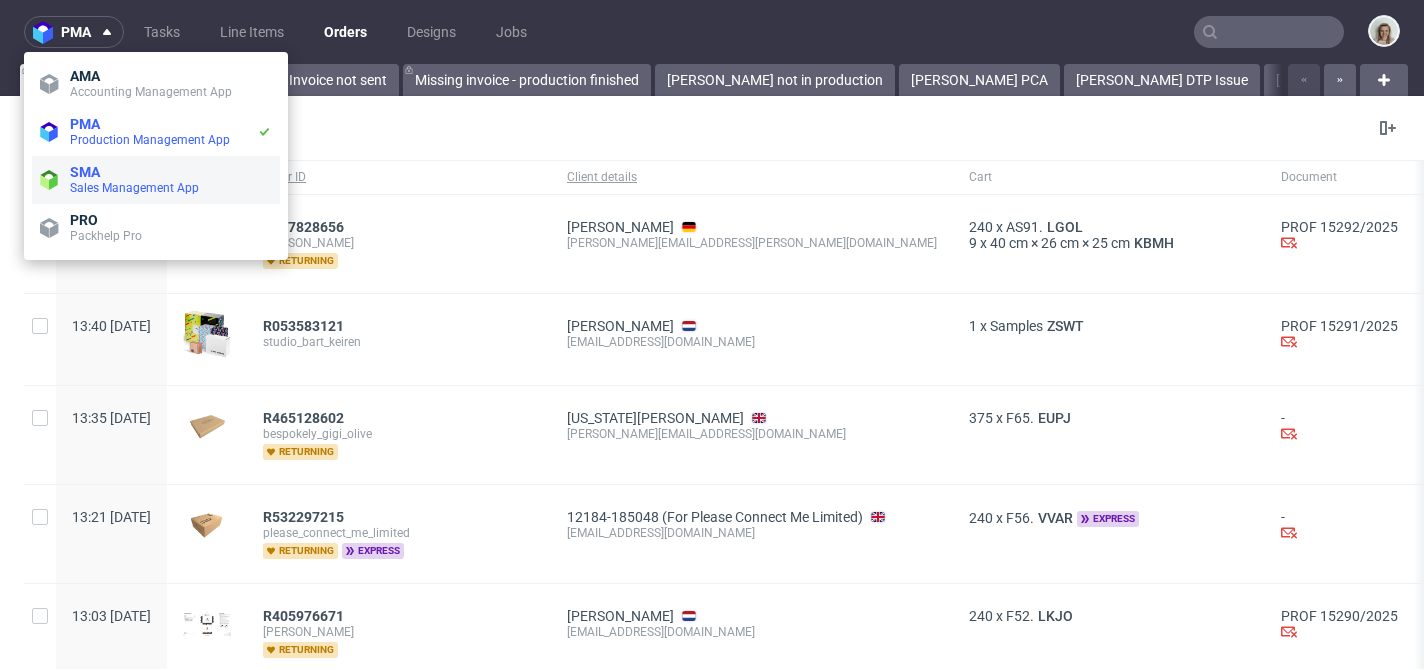 click on "SMA Sales Management App" at bounding box center (156, 180) 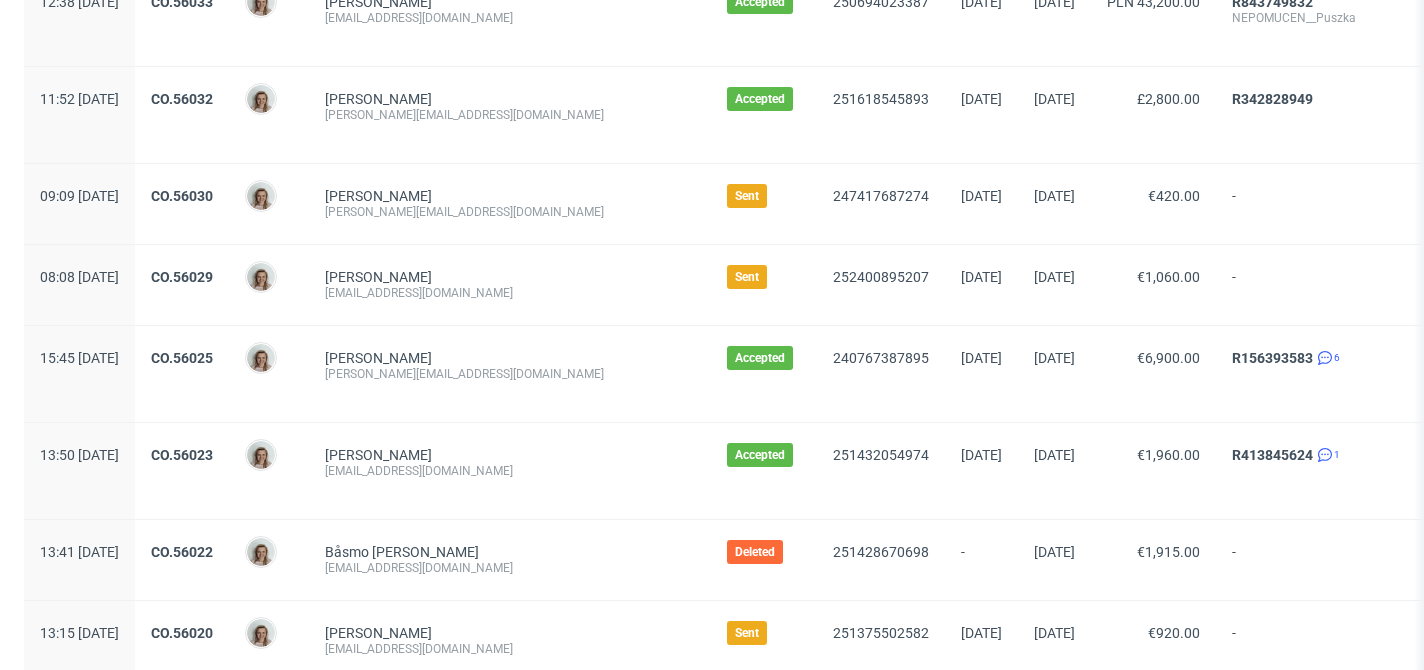 scroll, scrollTop: 2266, scrollLeft: 0, axis: vertical 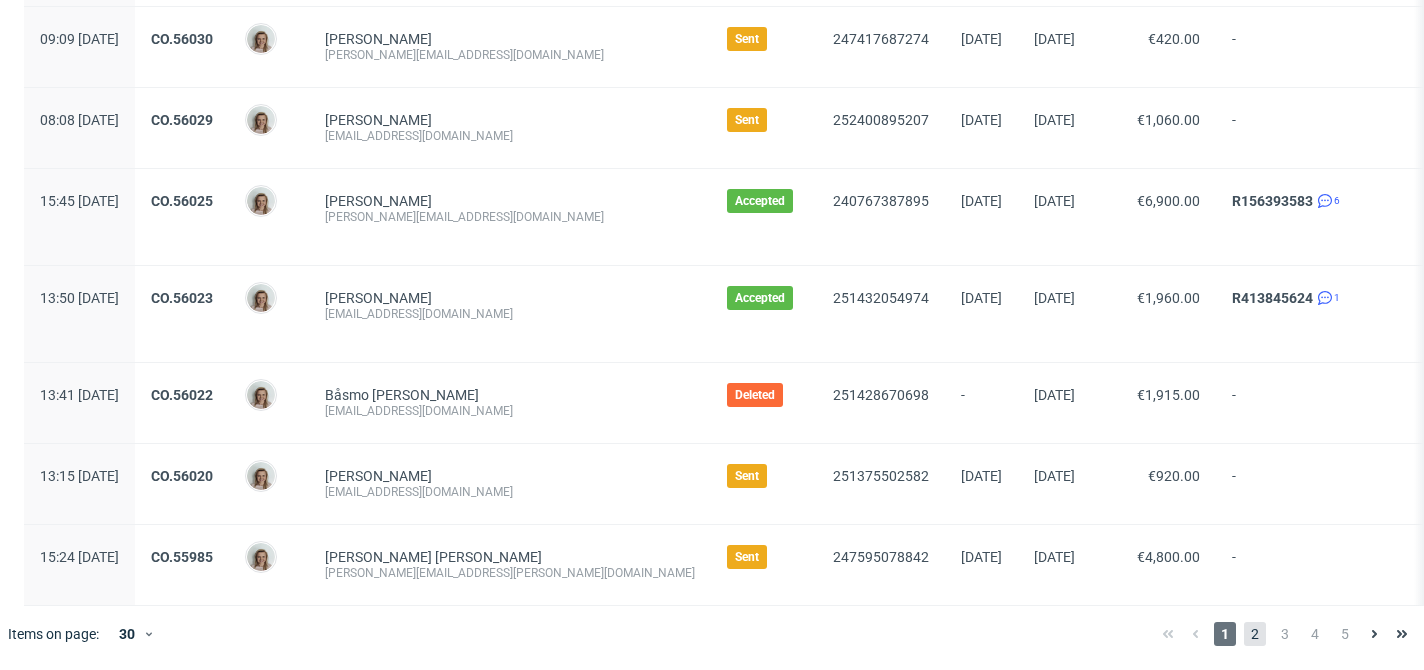 click on "2" at bounding box center [1255, 634] 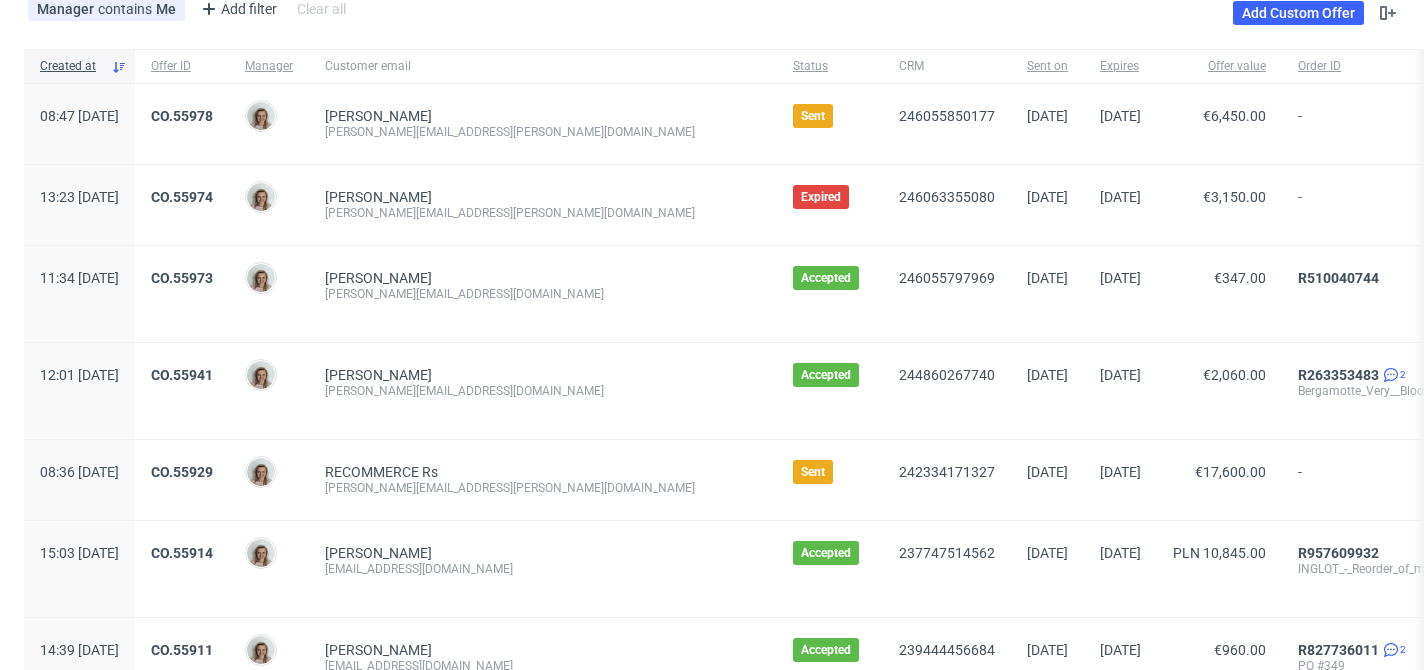 scroll, scrollTop: 127, scrollLeft: 0, axis: vertical 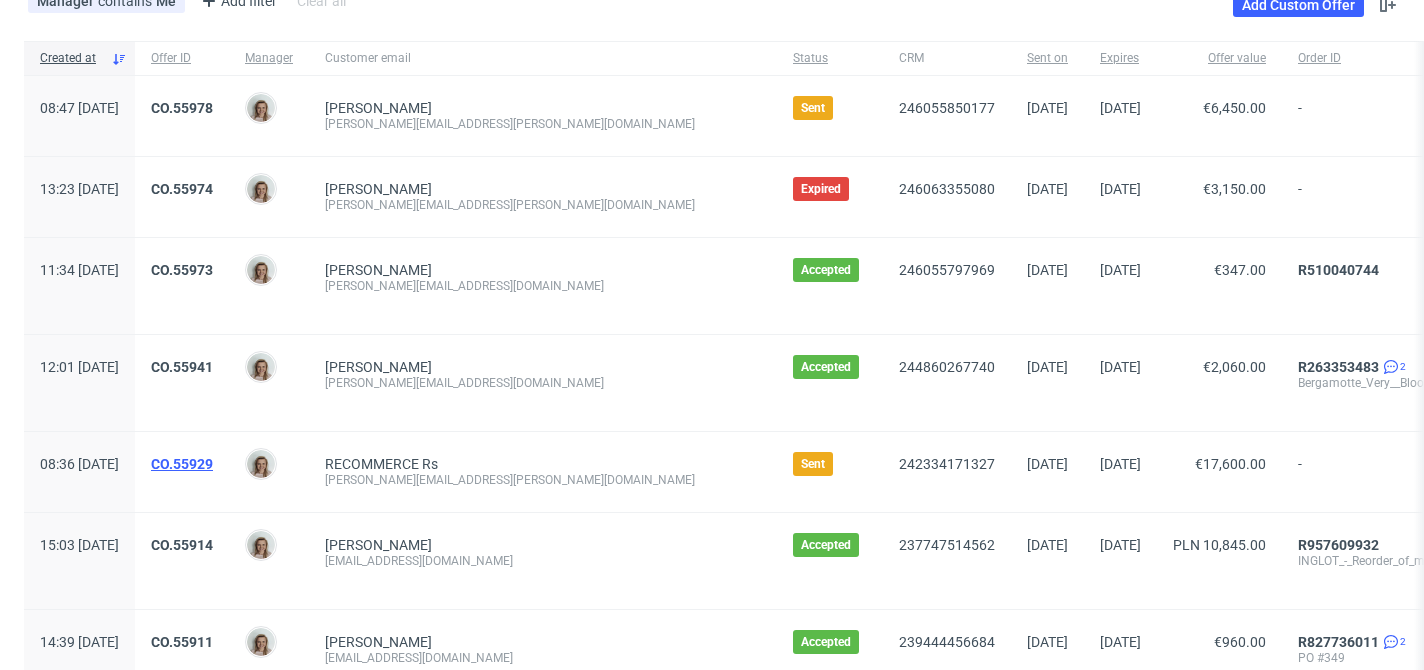 click on "CO.55929" at bounding box center [182, 464] 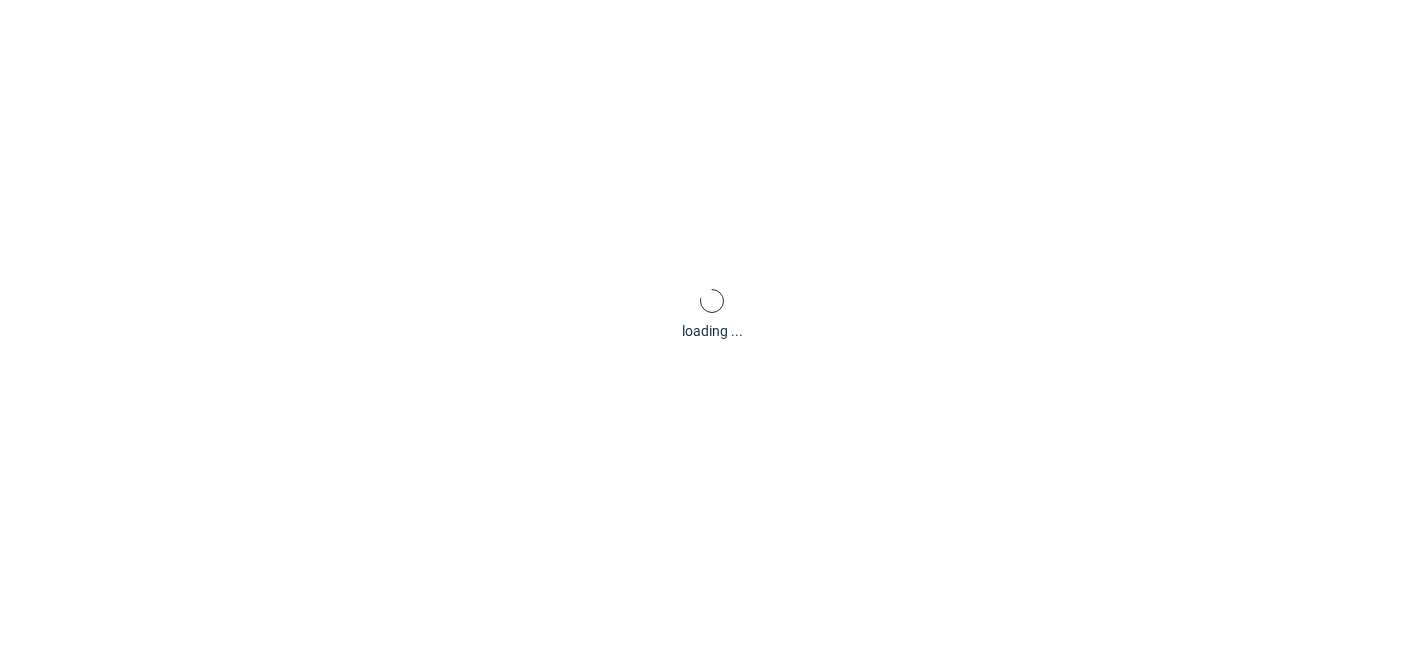 scroll, scrollTop: 0, scrollLeft: 0, axis: both 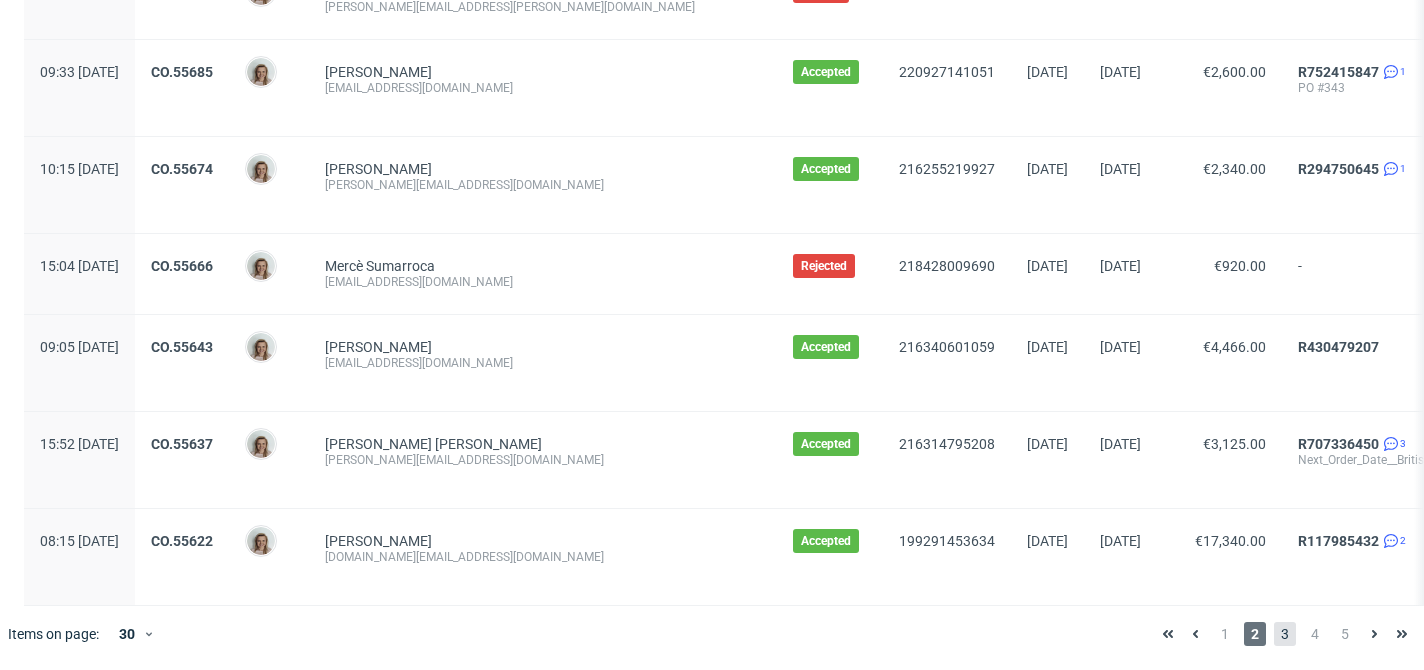 click on "3" at bounding box center [1285, 634] 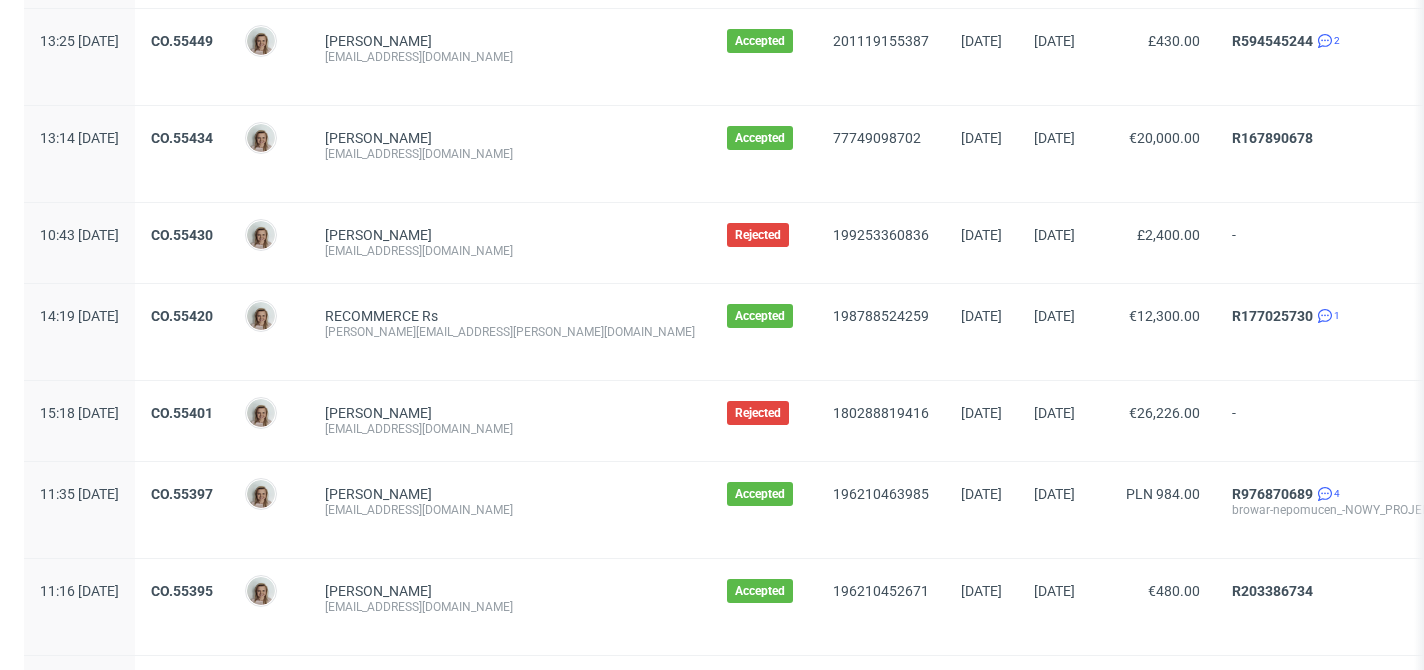 scroll, scrollTop: 2374, scrollLeft: 0, axis: vertical 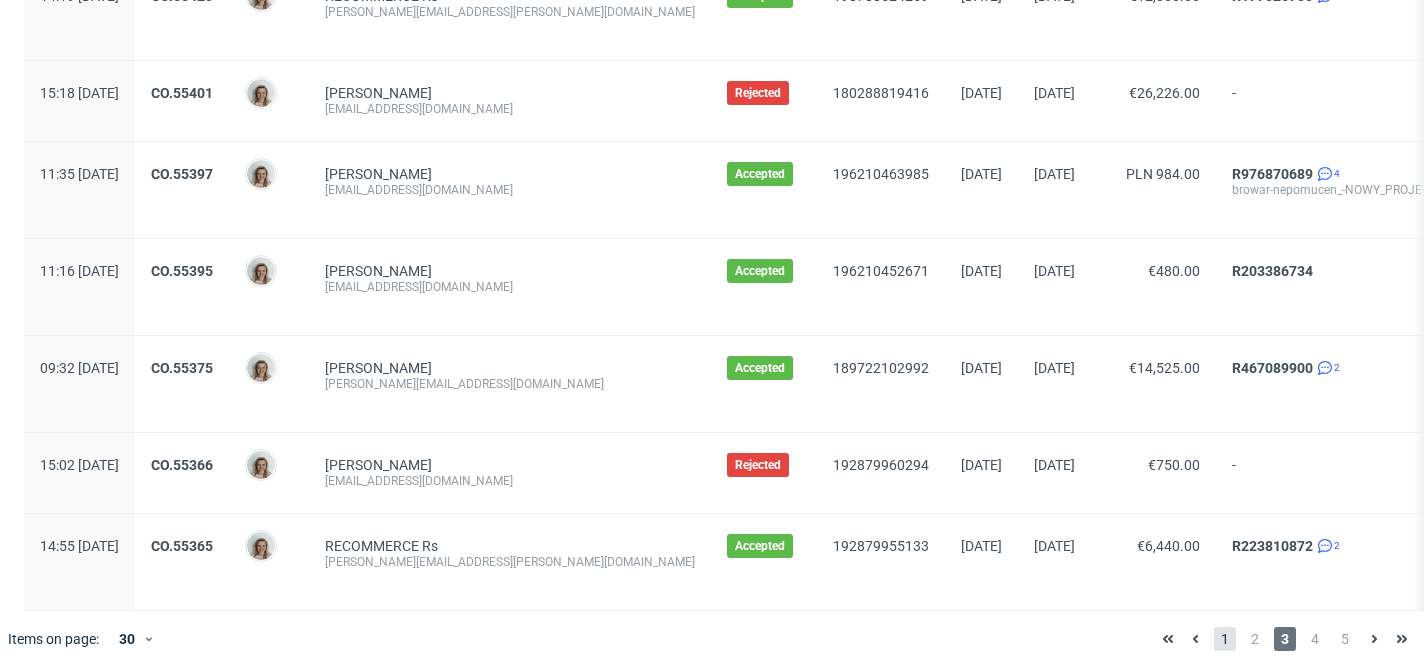 click on "1" at bounding box center (1225, 639) 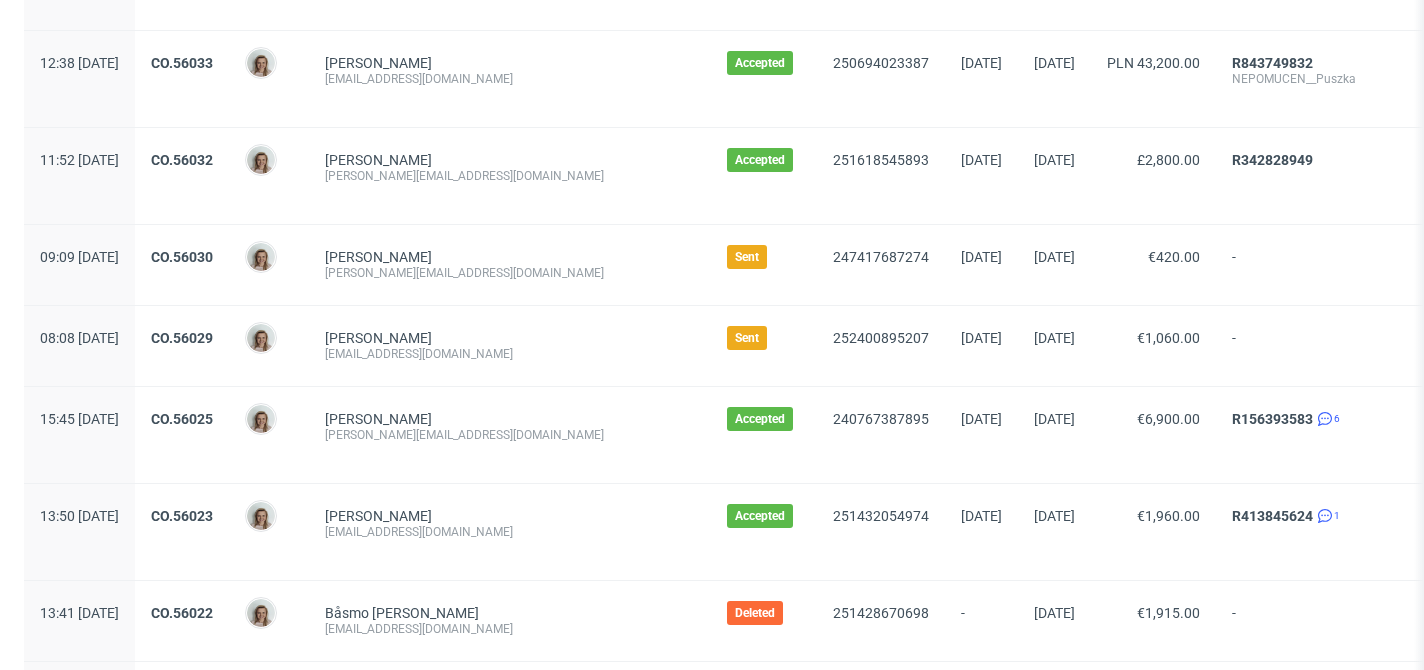 scroll, scrollTop: 2266, scrollLeft: 0, axis: vertical 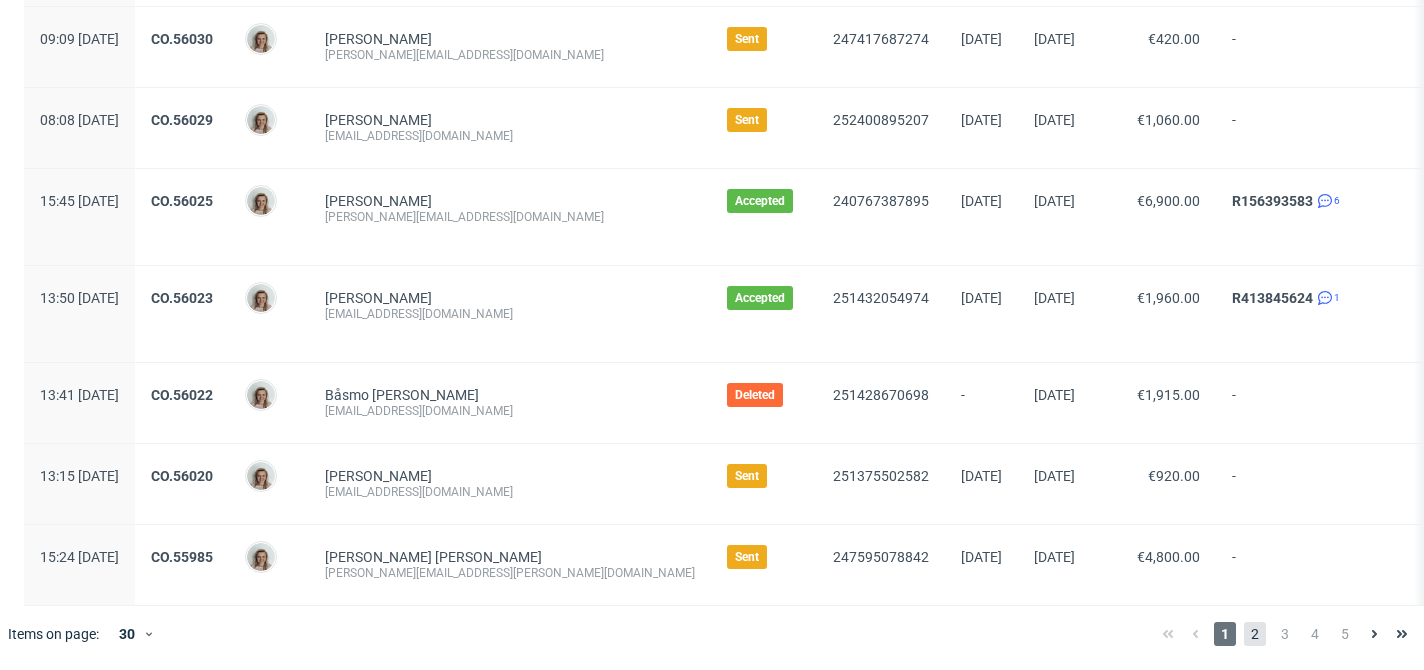 click on "2" at bounding box center [1255, 634] 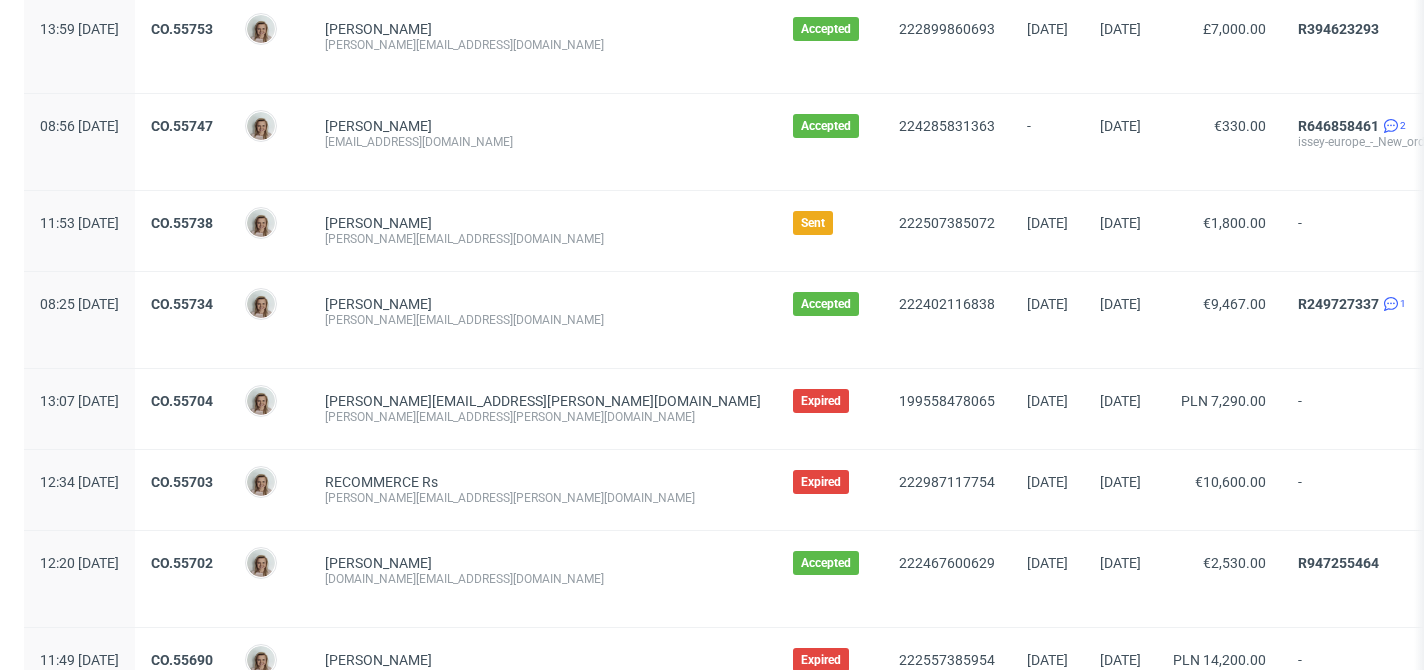 scroll, scrollTop: 1651, scrollLeft: 0, axis: vertical 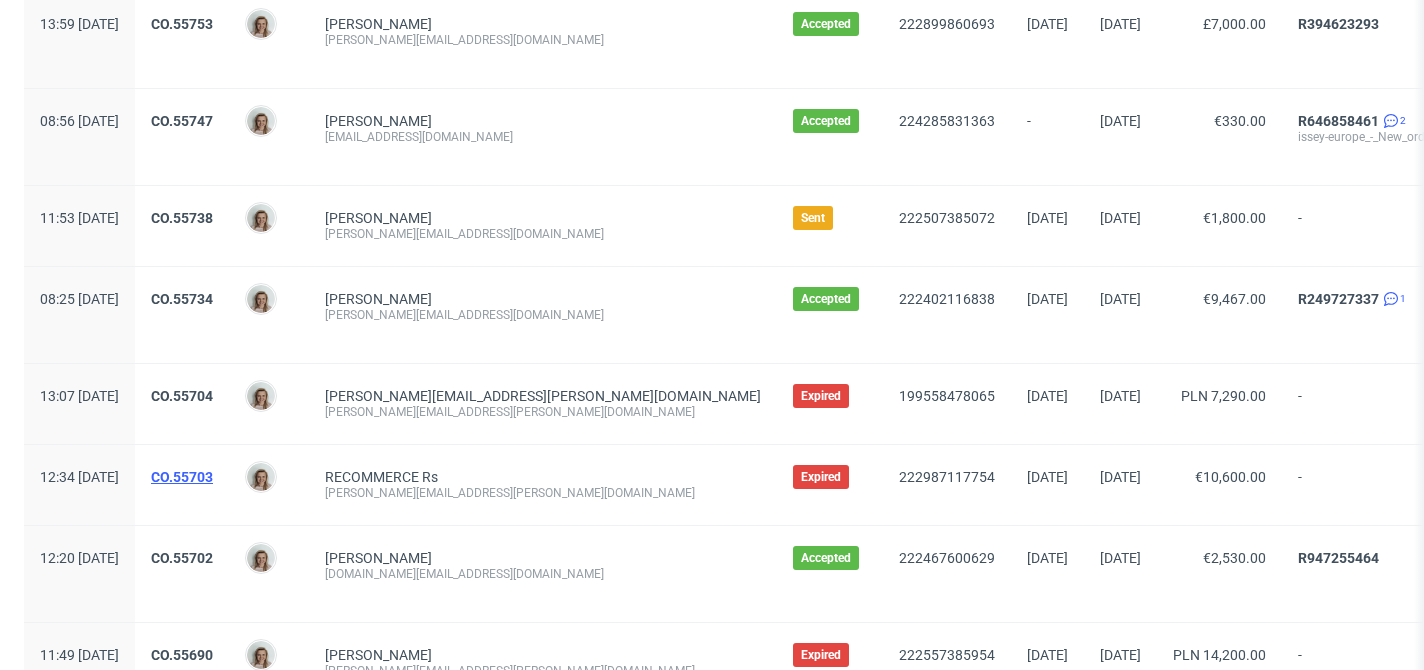click on "CO.55703" at bounding box center [182, 477] 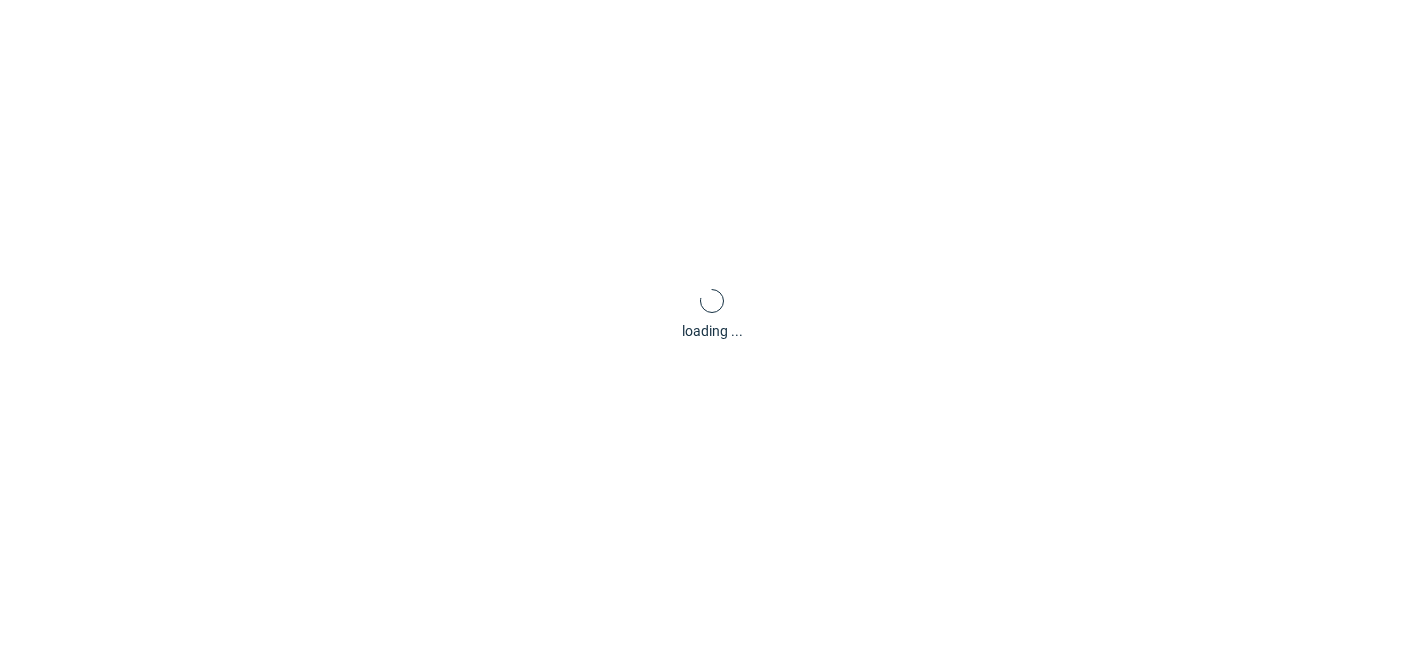 scroll, scrollTop: 84, scrollLeft: 0, axis: vertical 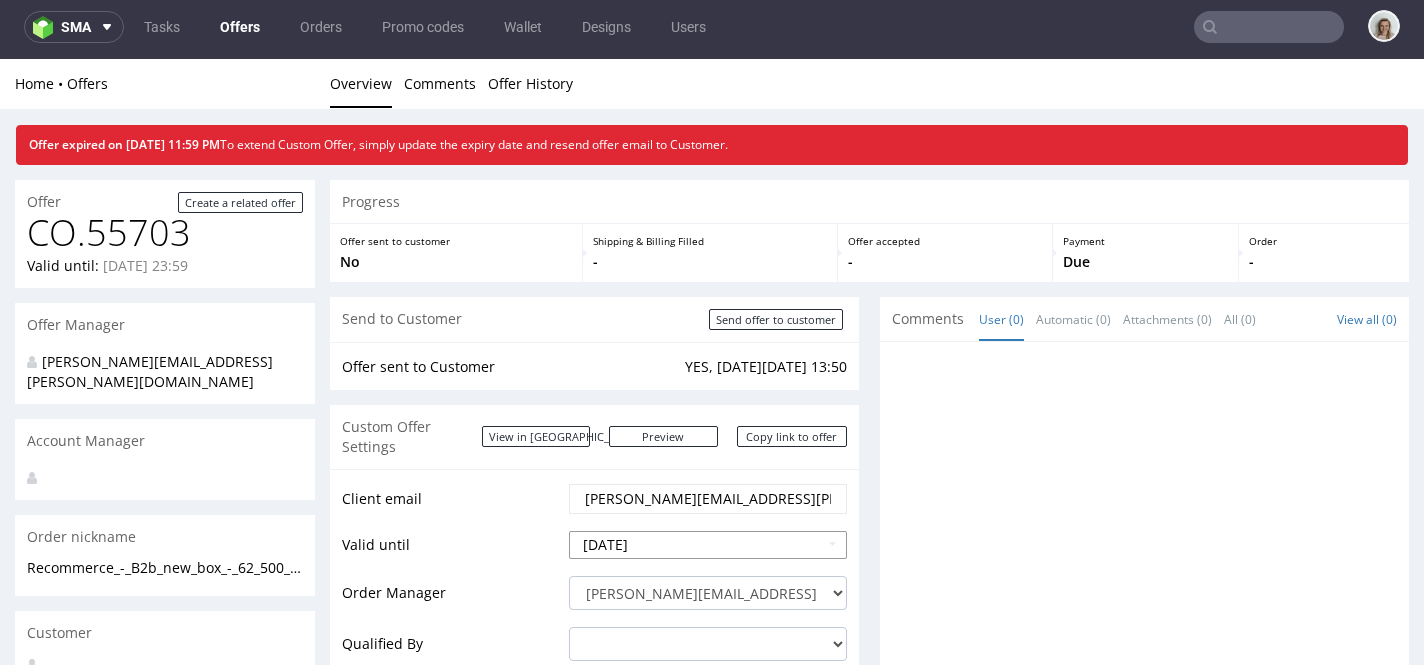 click on "[DATE]" at bounding box center [708, 545] 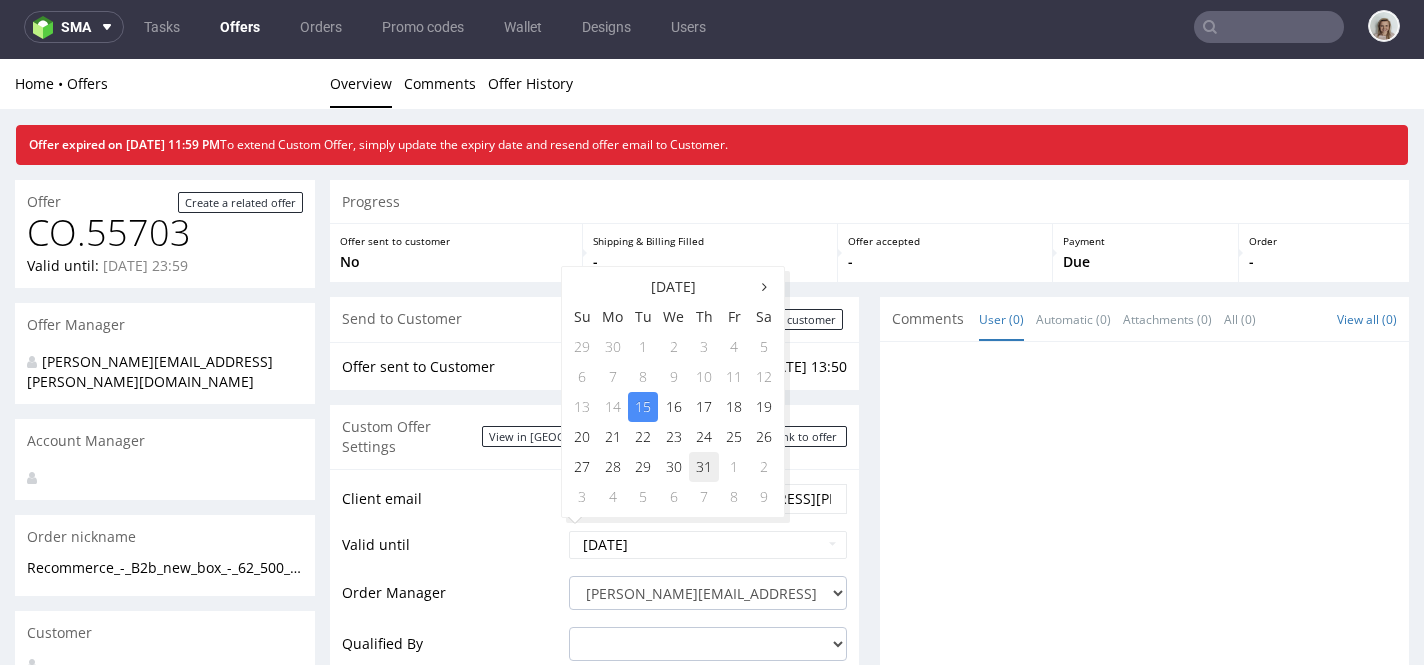 click on "31" at bounding box center [704, 467] 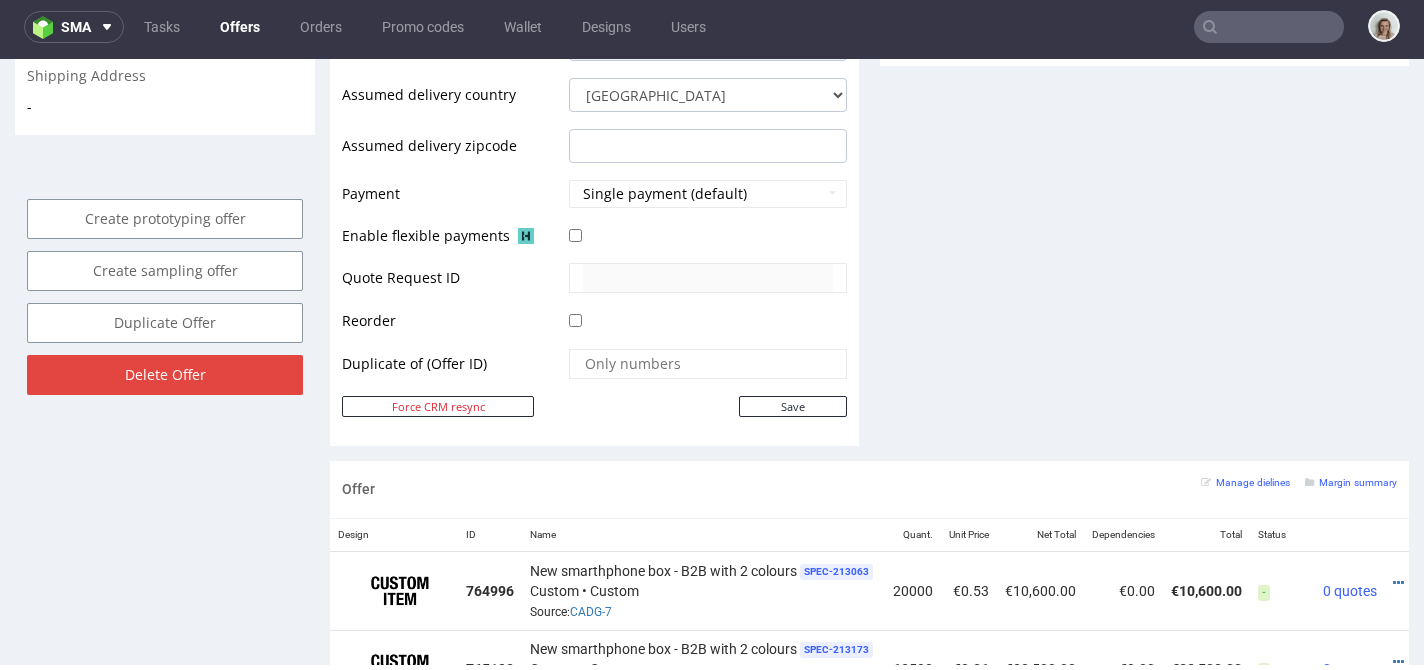 scroll, scrollTop: 628, scrollLeft: 0, axis: vertical 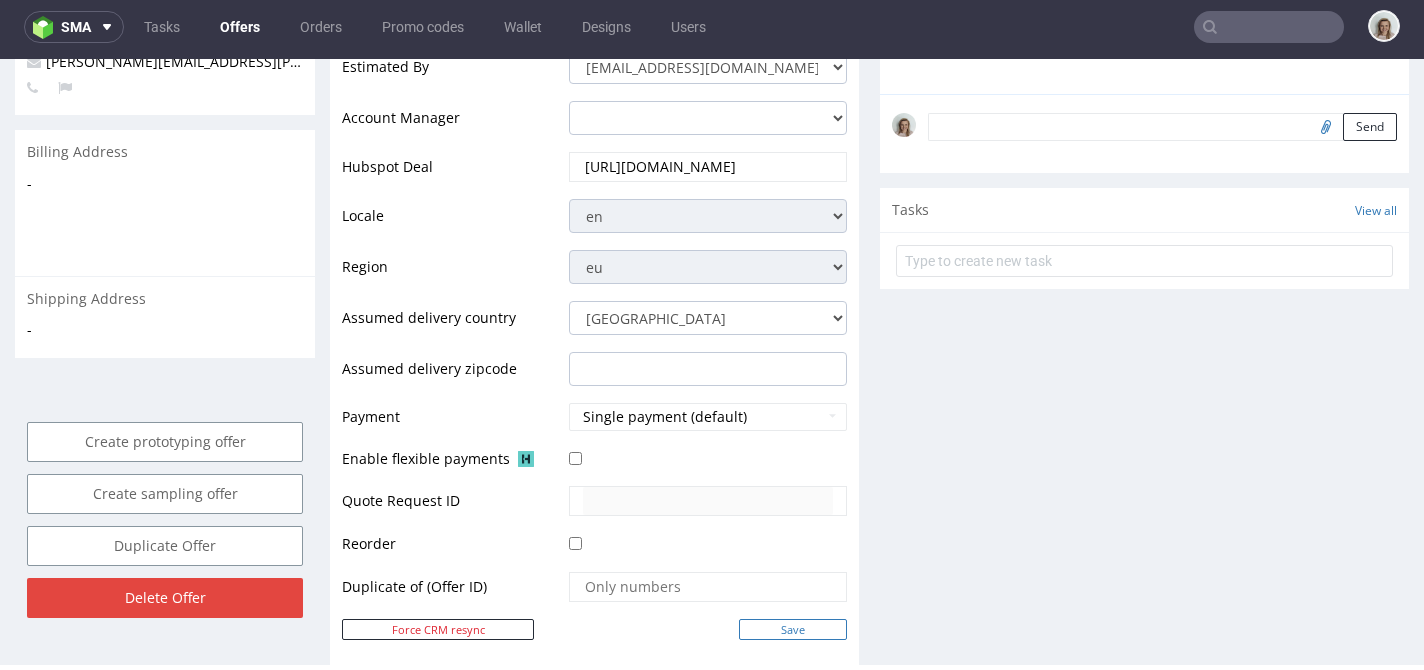 click on "Save" at bounding box center (793, 629) 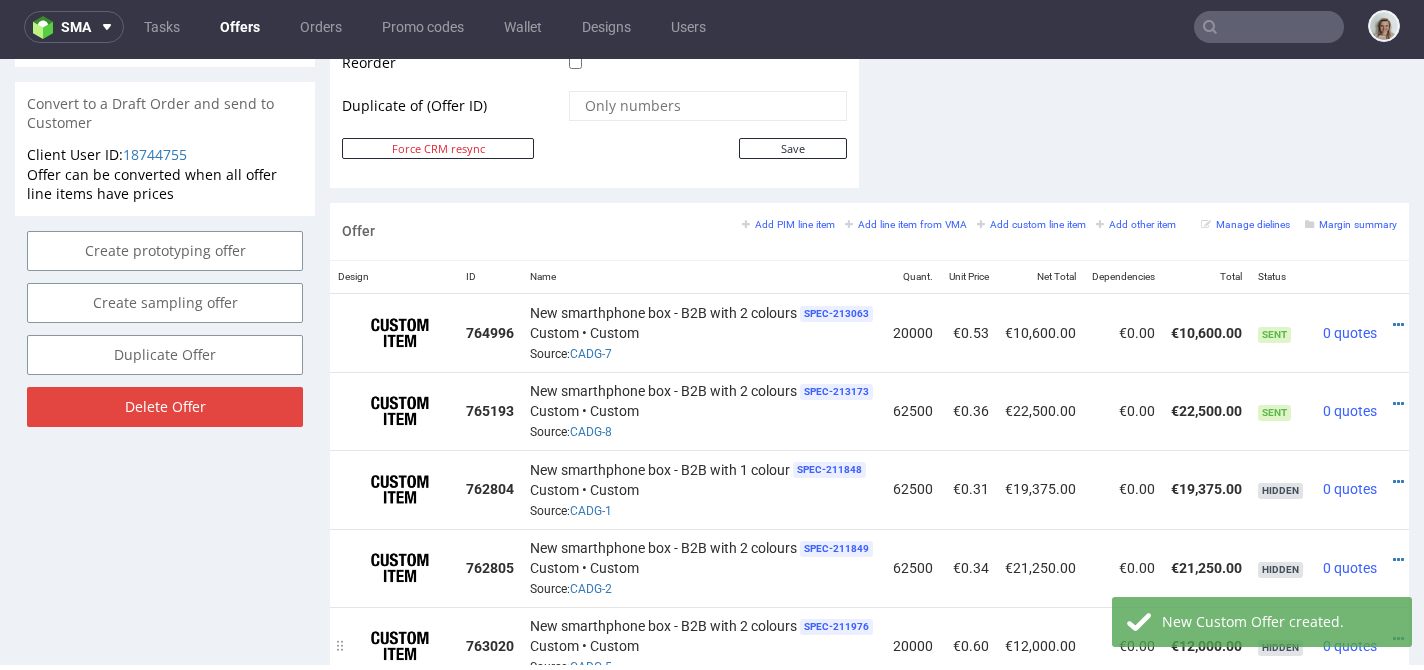 scroll, scrollTop: 1392, scrollLeft: 0, axis: vertical 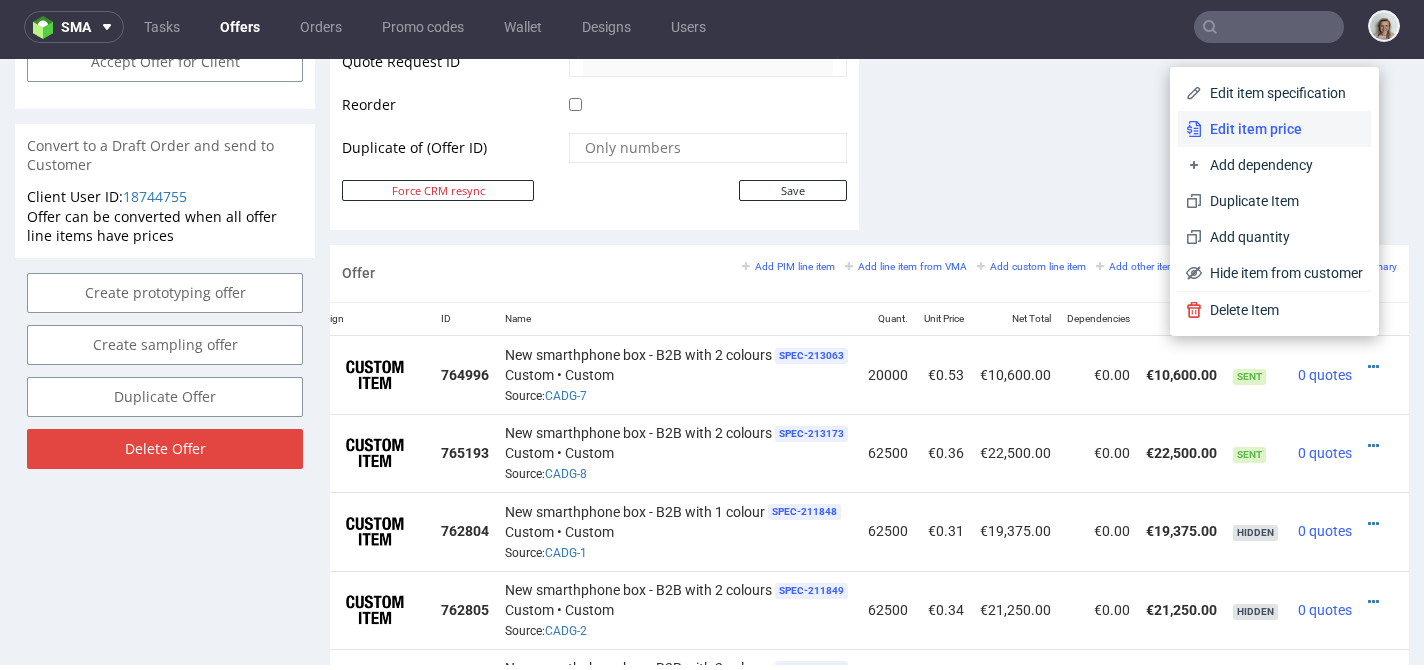 click on "Edit item price" at bounding box center (1282, 129) 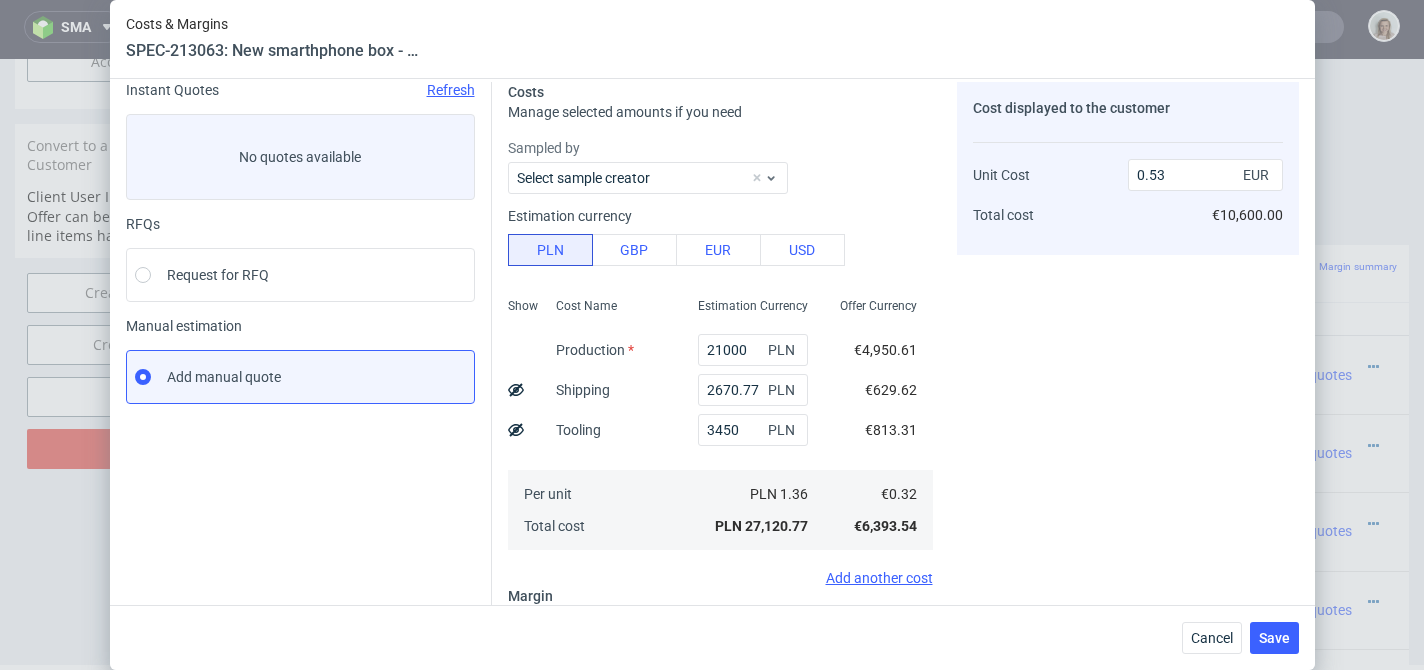 scroll, scrollTop: 302, scrollLeft: 0, axis: vertical 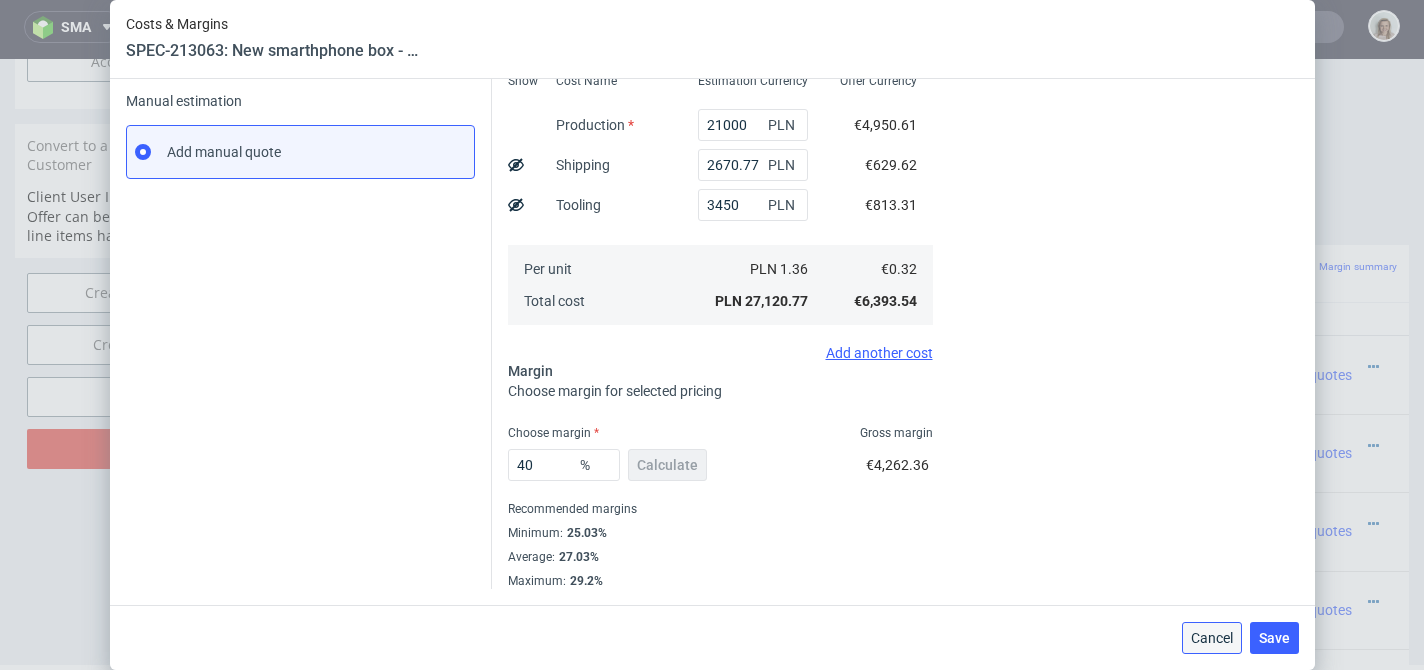 click on "Cancel" at bounding box center (1212, 638) 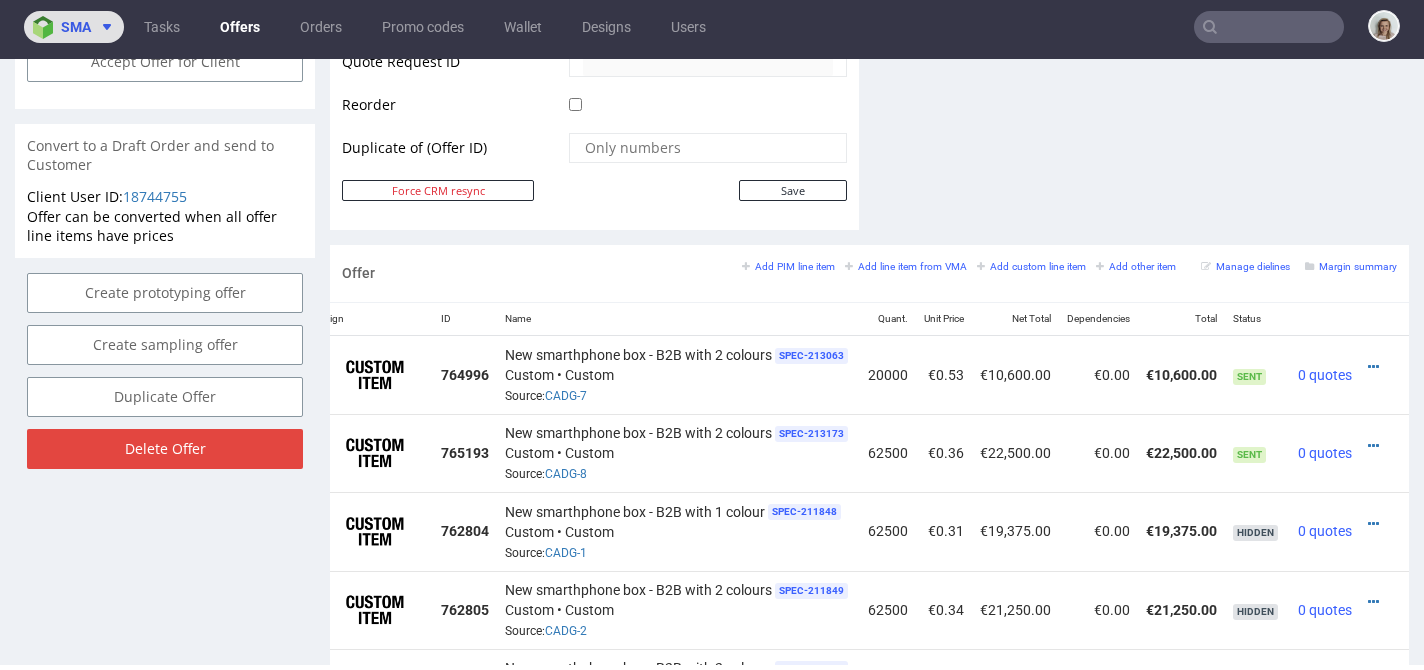 click on "sma" at bounding box center (74, 27) 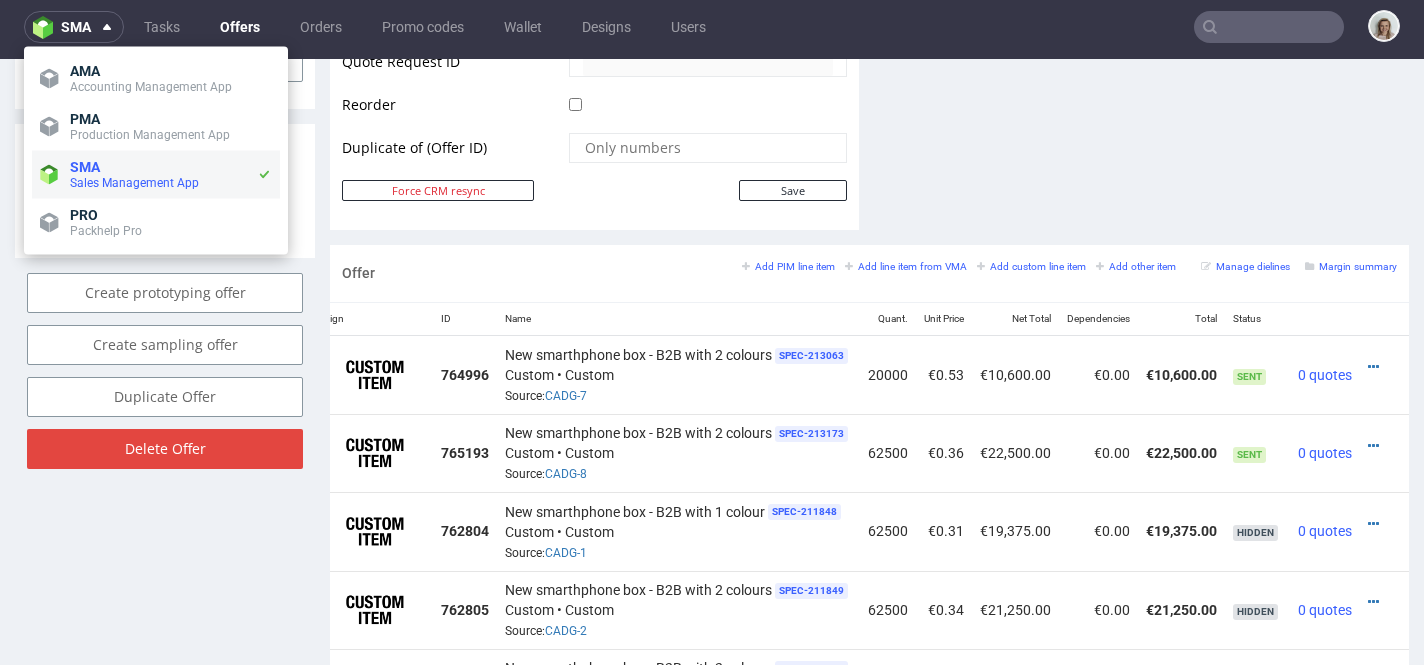 click on "Sales Management App" at bounding box center [134, 183] 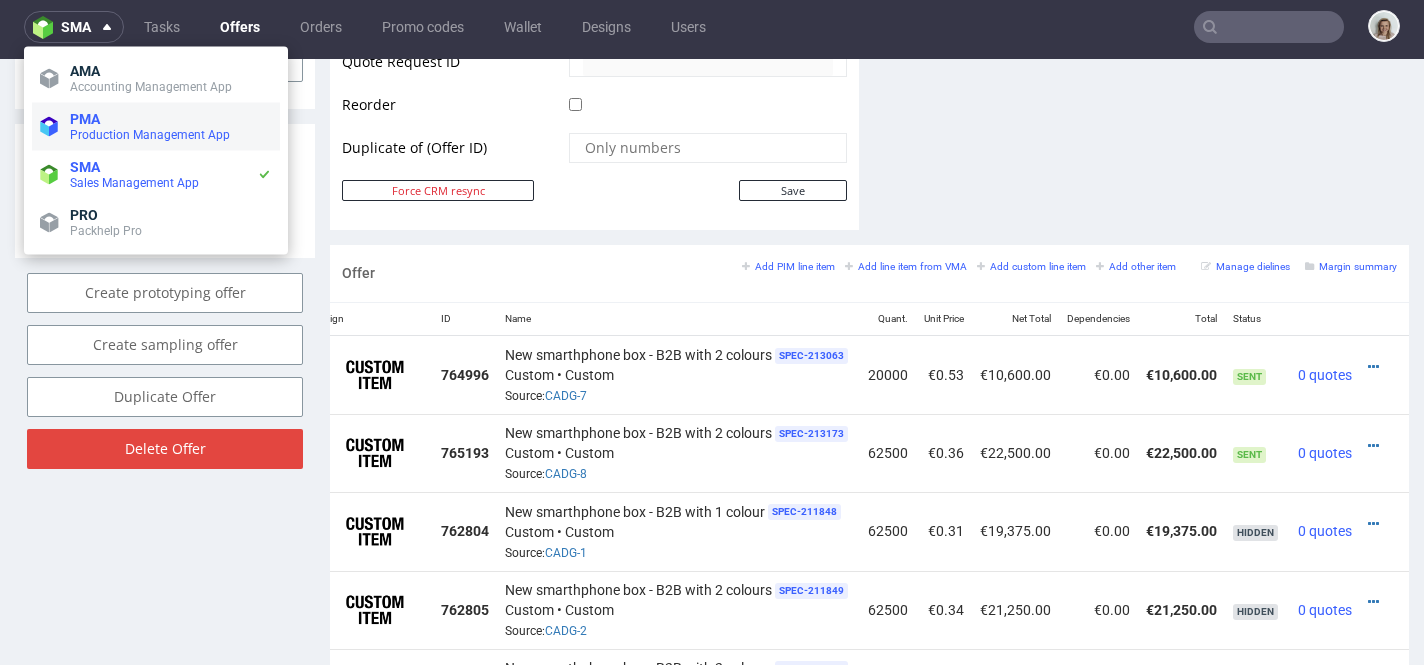 click on "PMA Production Management App" at bounding box center (156, 127) 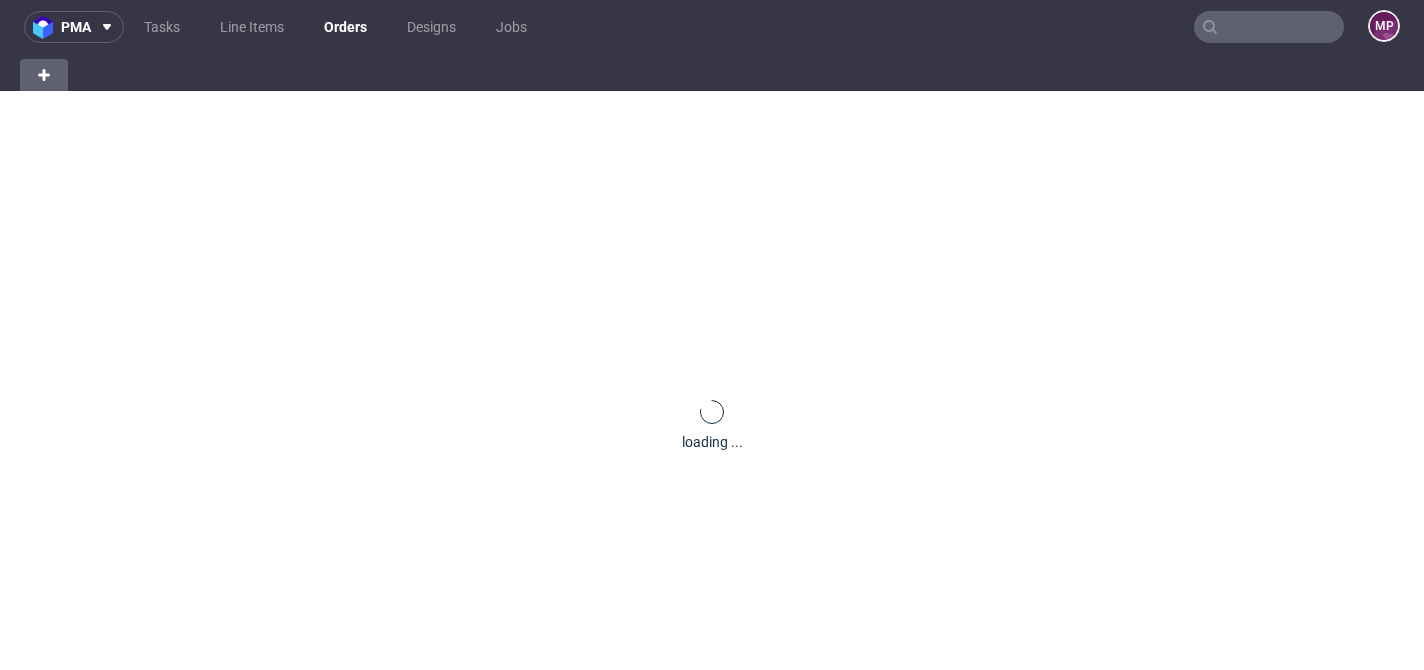 scroll, scrollTop: 0, scrollLeft: 0, axis: both 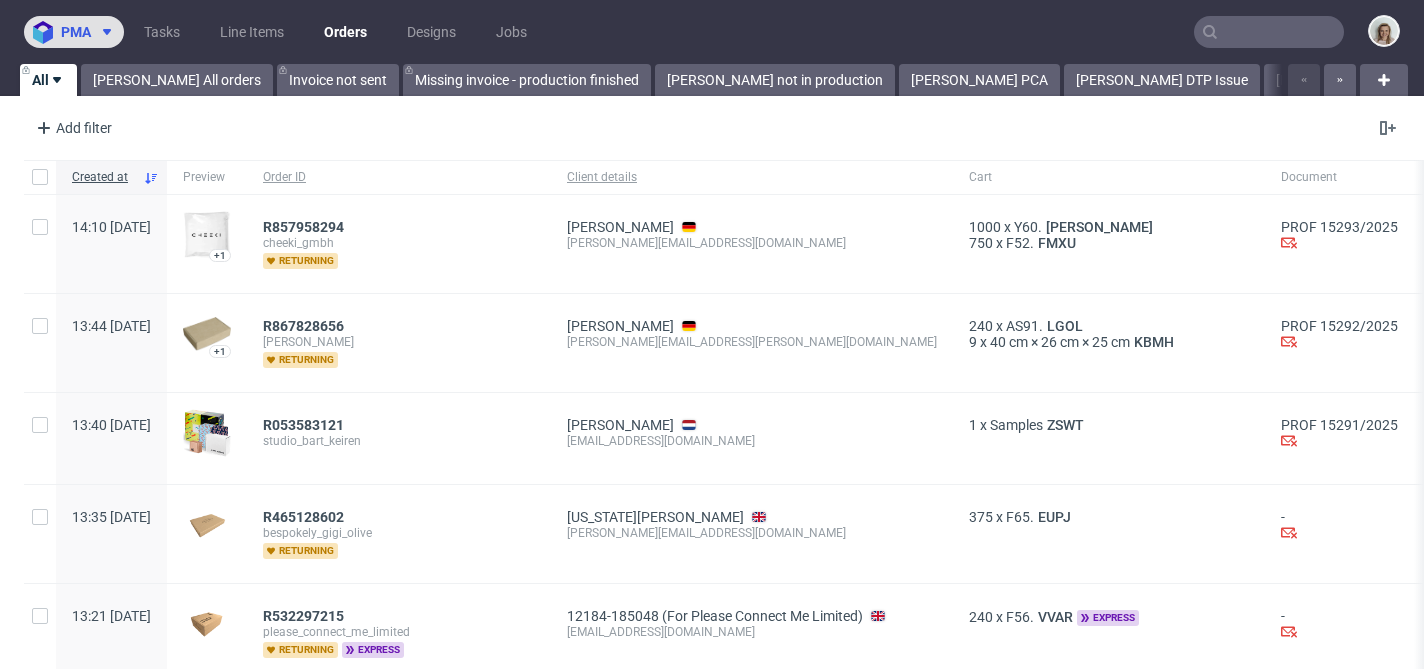 click at bounding box center (103, 32) 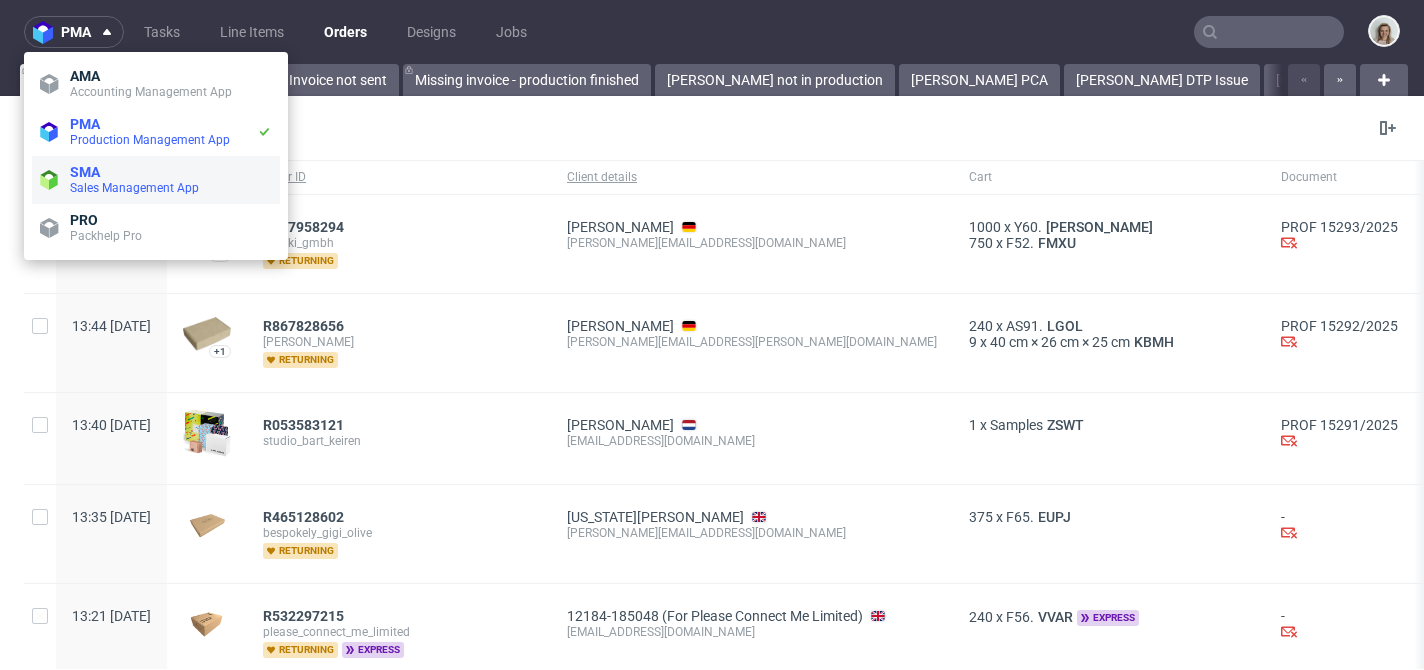 click on "Sales Management App" at bounding box center [134, 188] 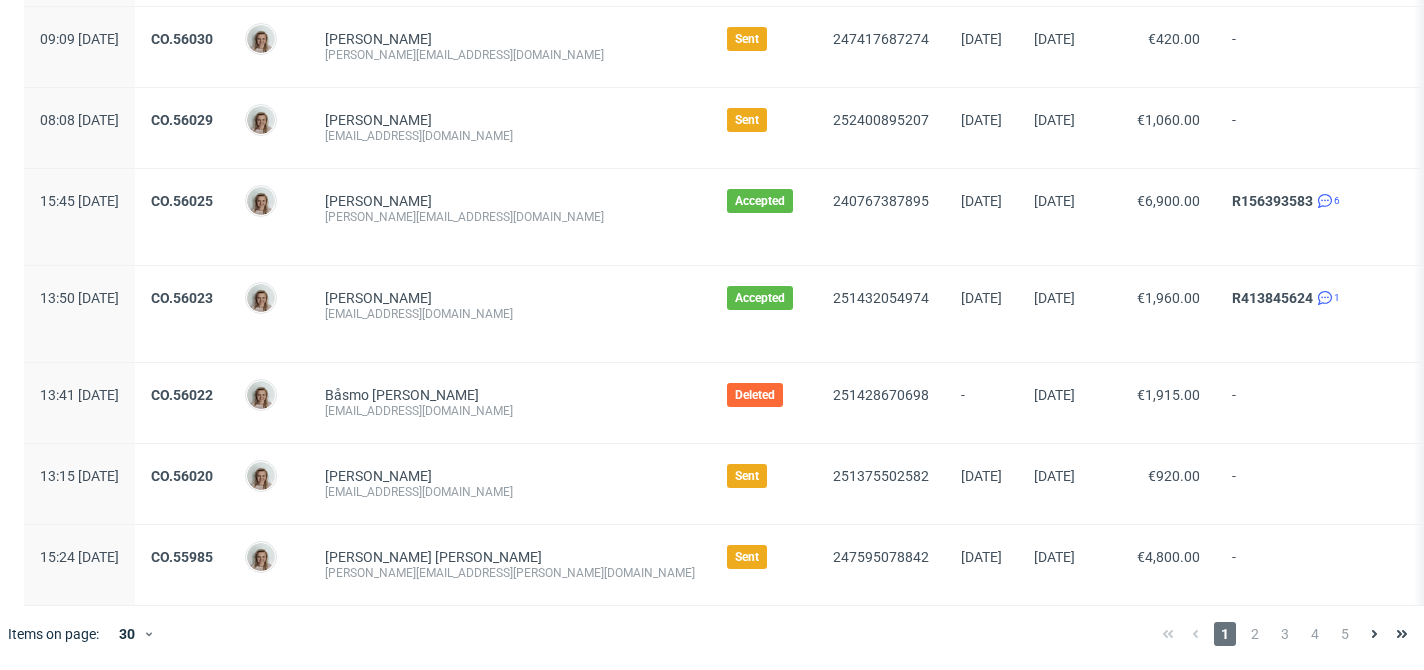 scroll, scrollTop: 2266, scrollLeft: 0, axis: vertical 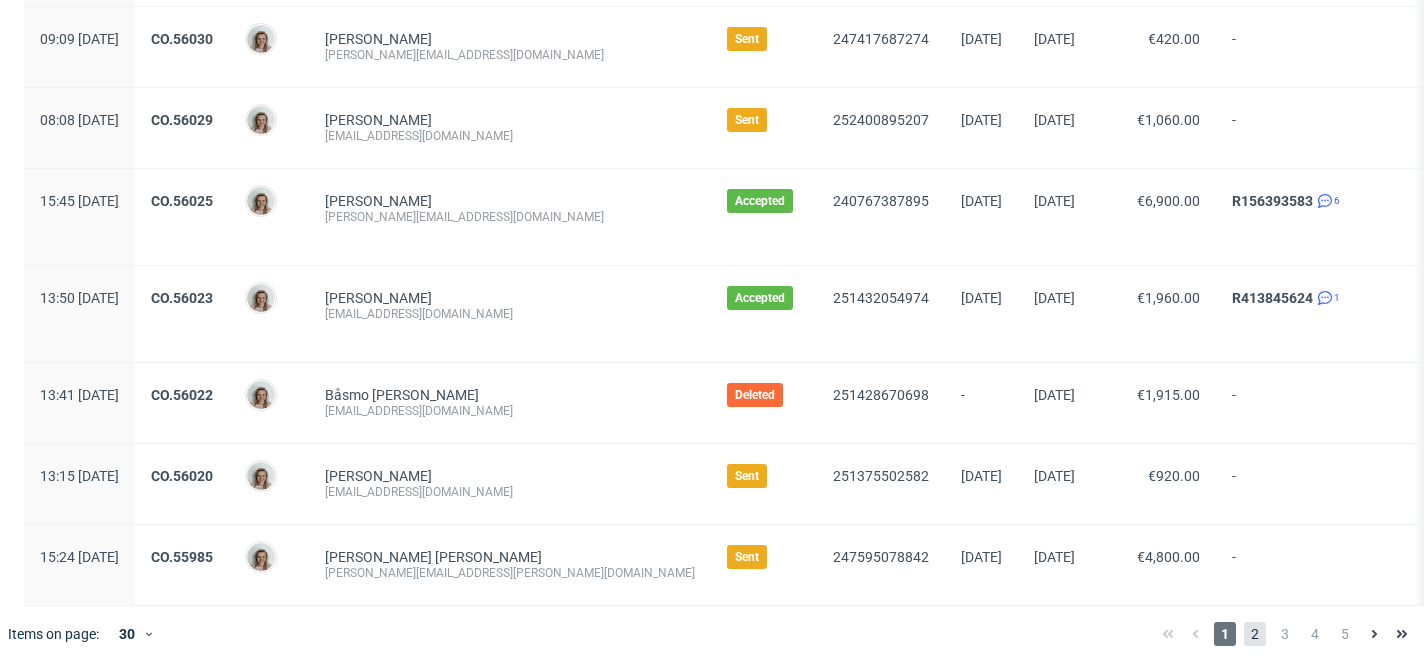 click on "2" at bounding box center [1255, 634] 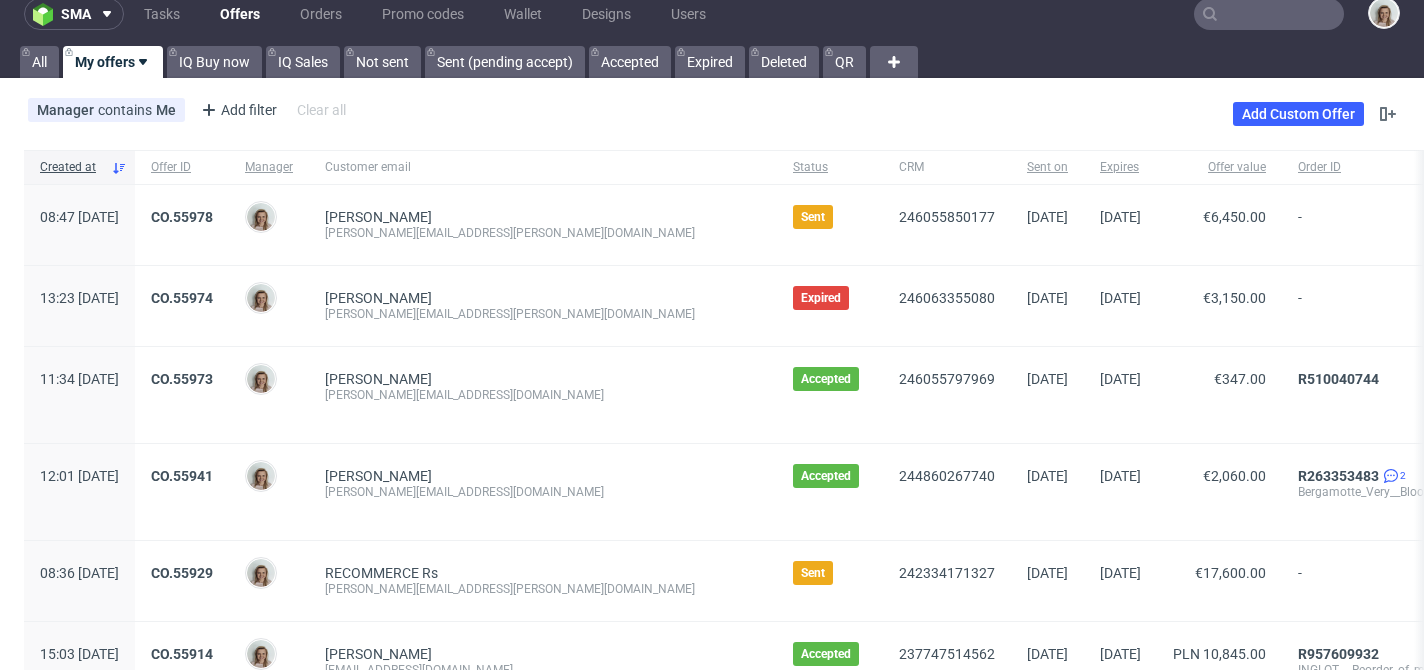 scroll, scrollTop: 132, scrollLeft: 0, axis: vertical 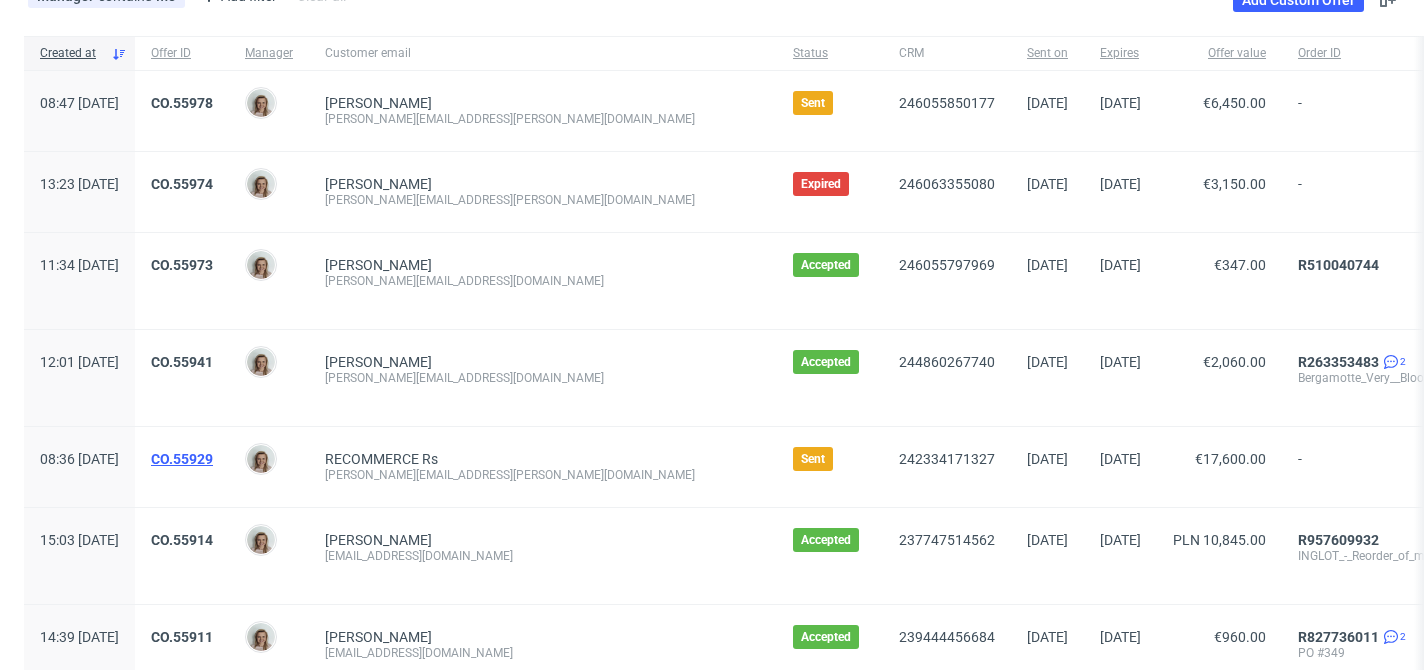 click on "CO.55929" at bounding box center (182, 459) 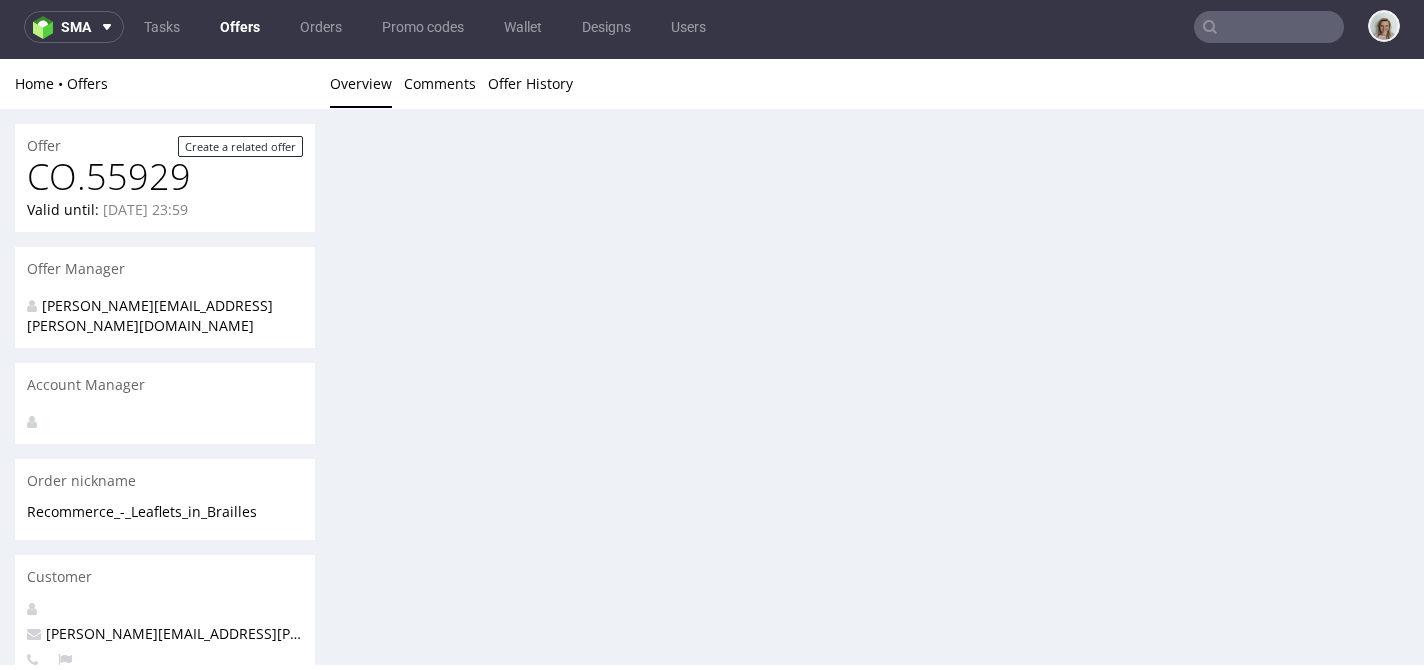 scroll, scrollTop: 0, scrollLeft: 0, axis: both 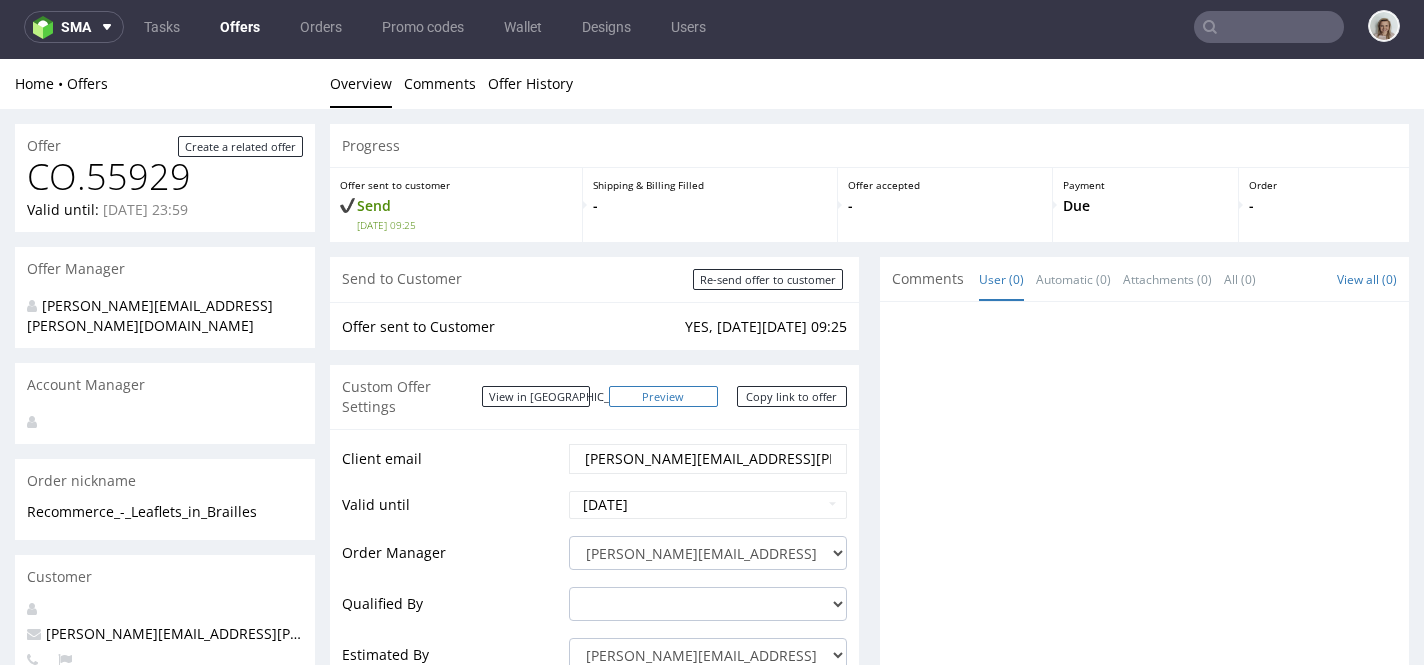 click on "Preview" at bounding box center [664, 396] 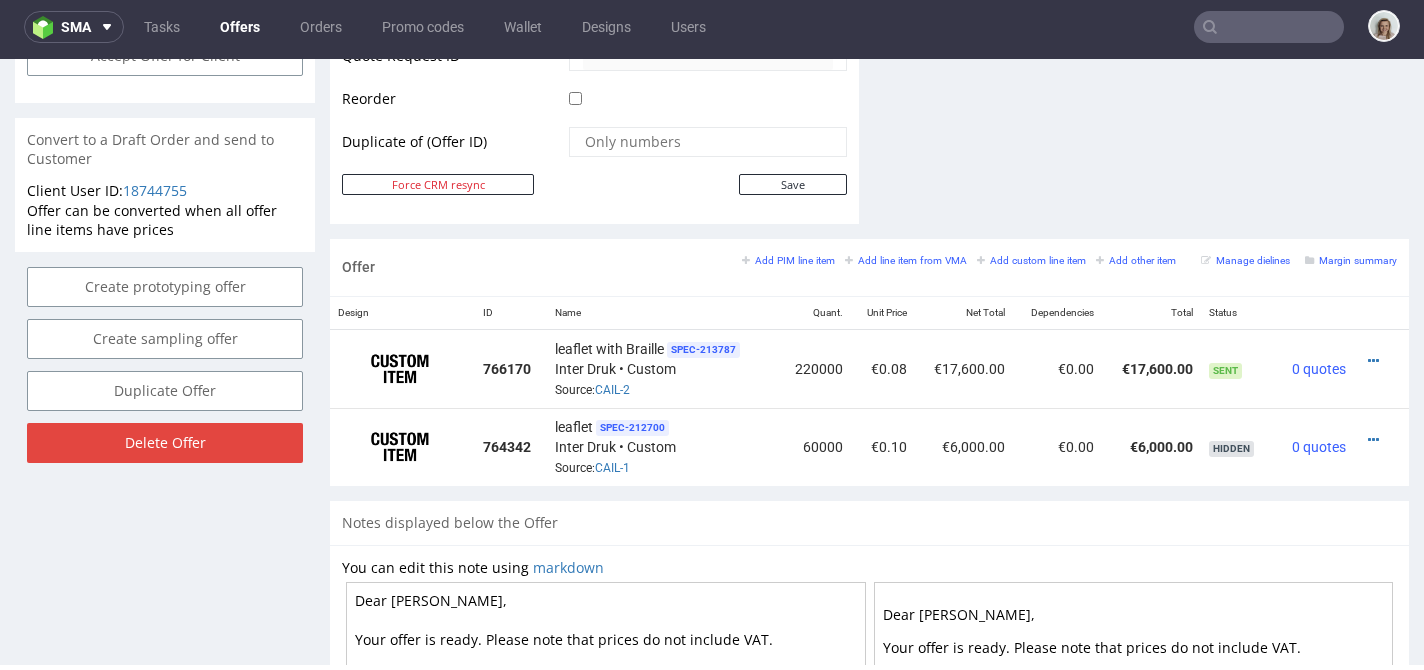 scroll, scrollTop: 1025, scrollLeft: 0, axis: vertical 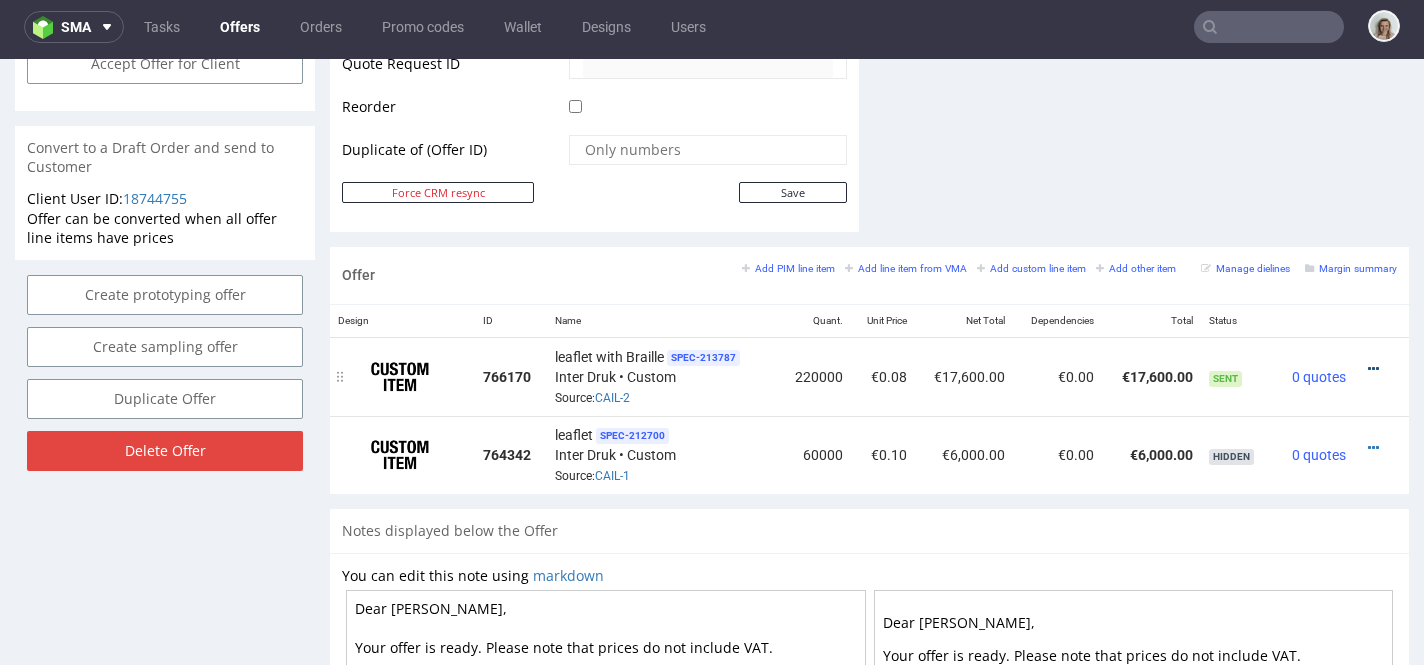 click at bounding box center [1373, 369] 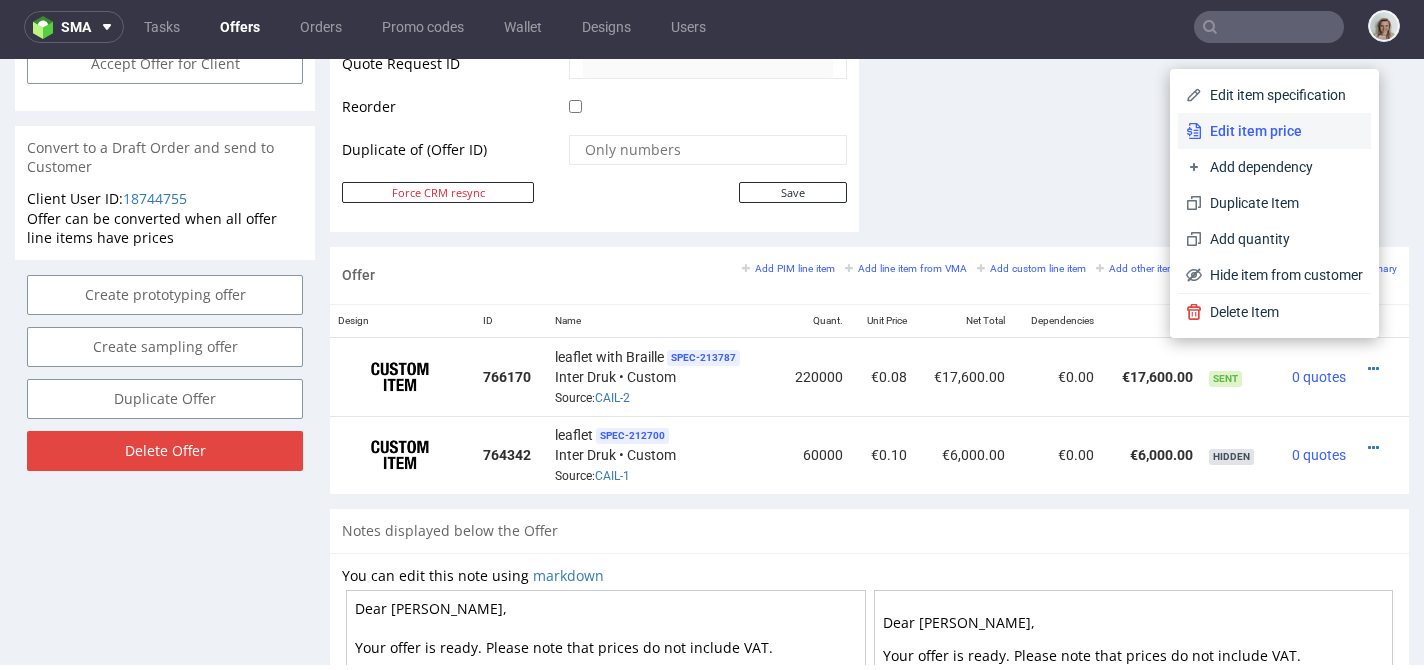 click on "Edit item price" at bounding box center [1282, 131] 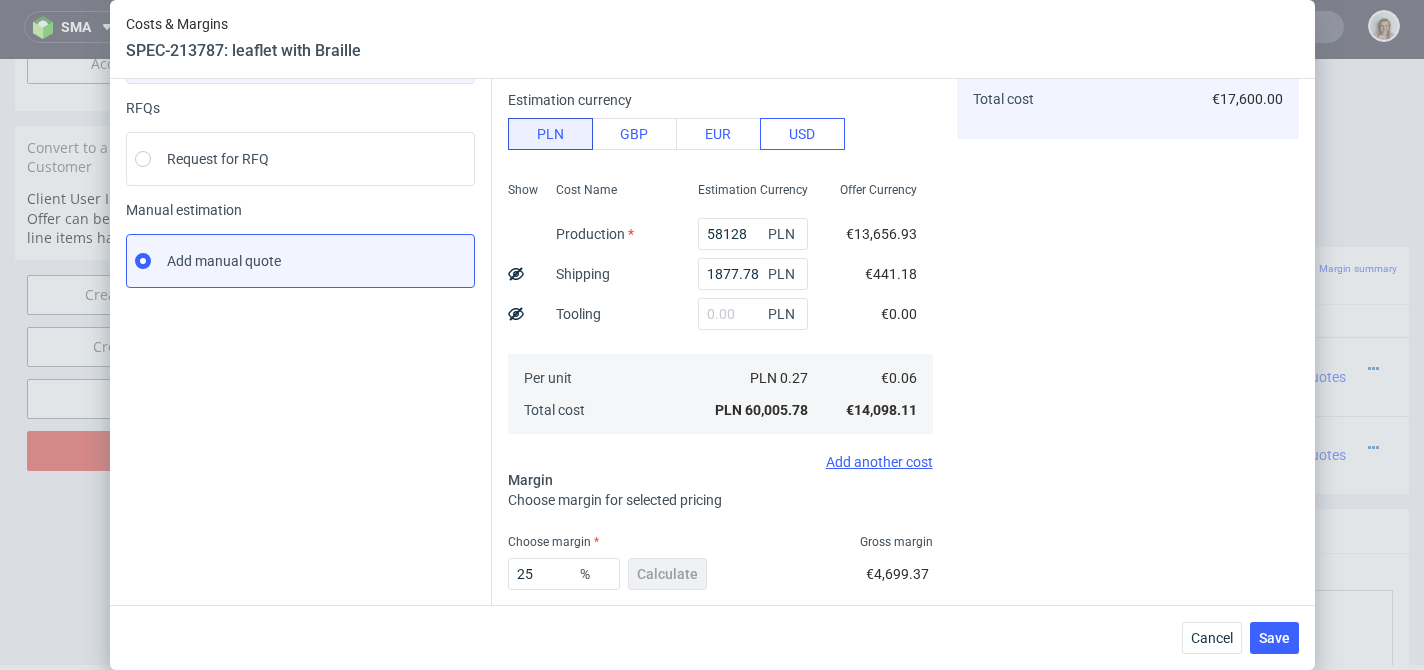 scroll, scrollTop: 302, scrollLeft: 0, axis: vertical 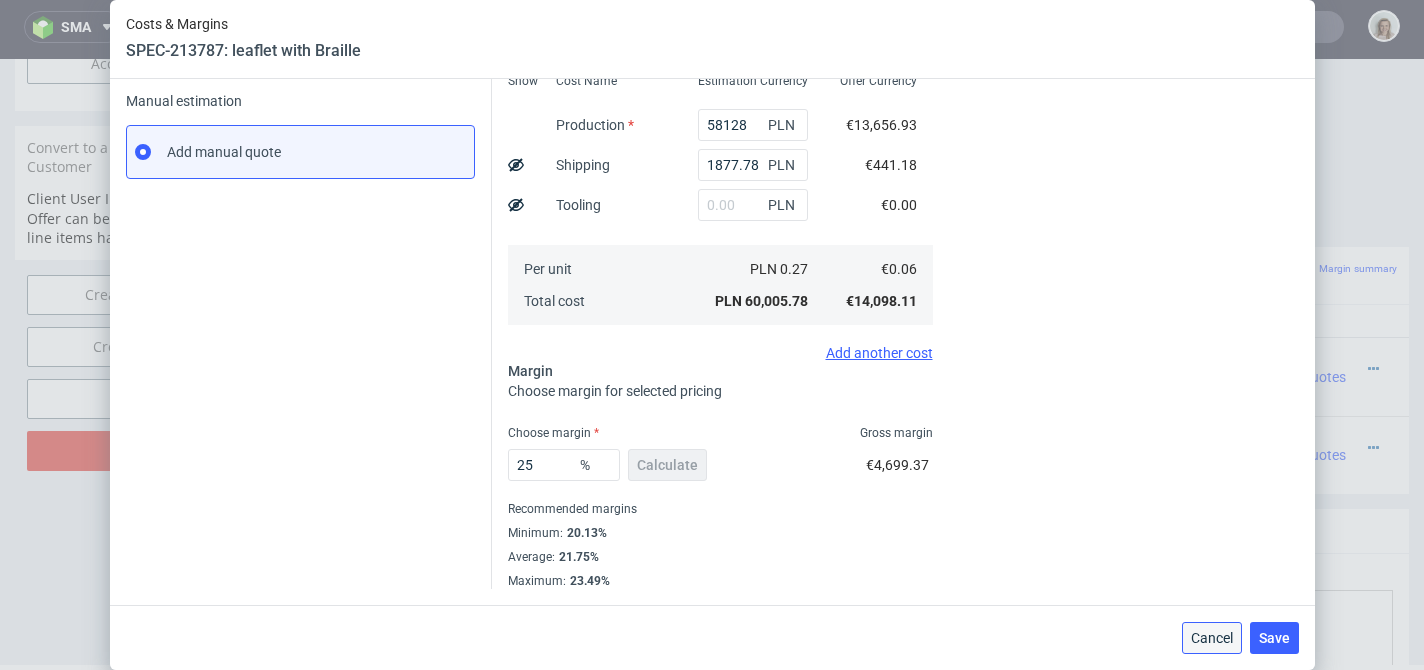 click on "Cancel" at bounding box center (1212, 638) 